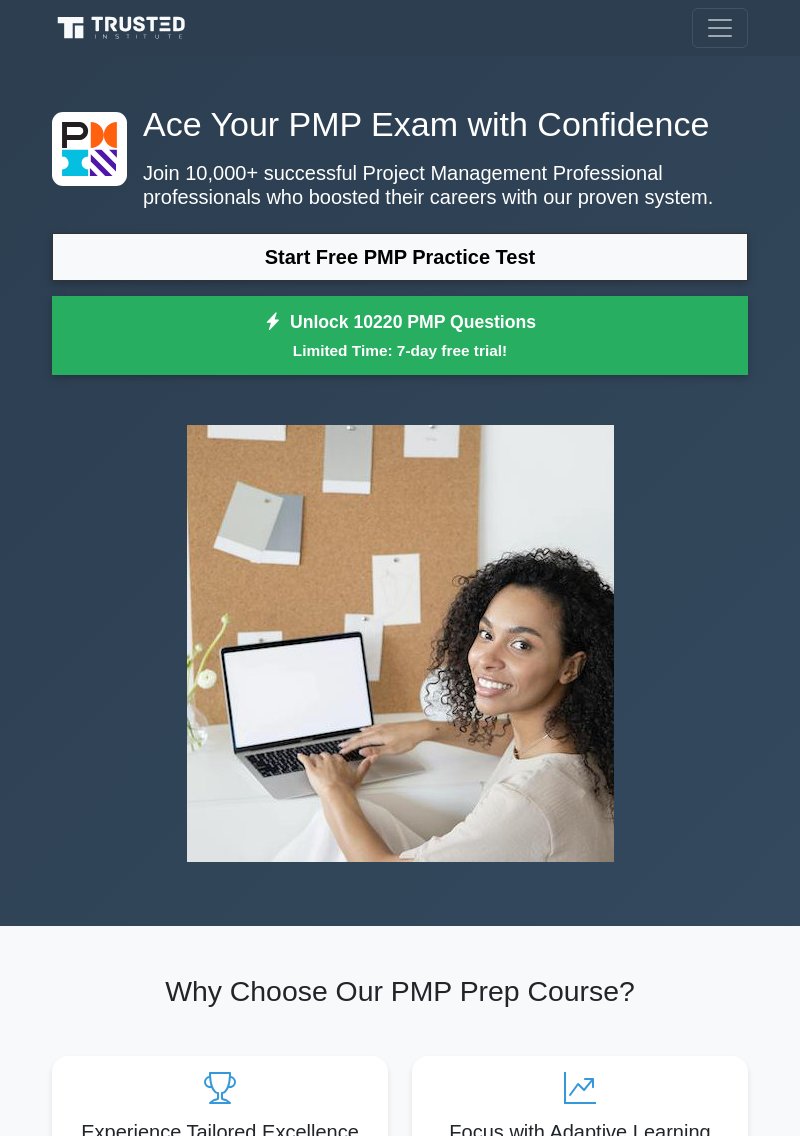 scroll, scrollTop: 0, scrollLeft: 0, axis: both 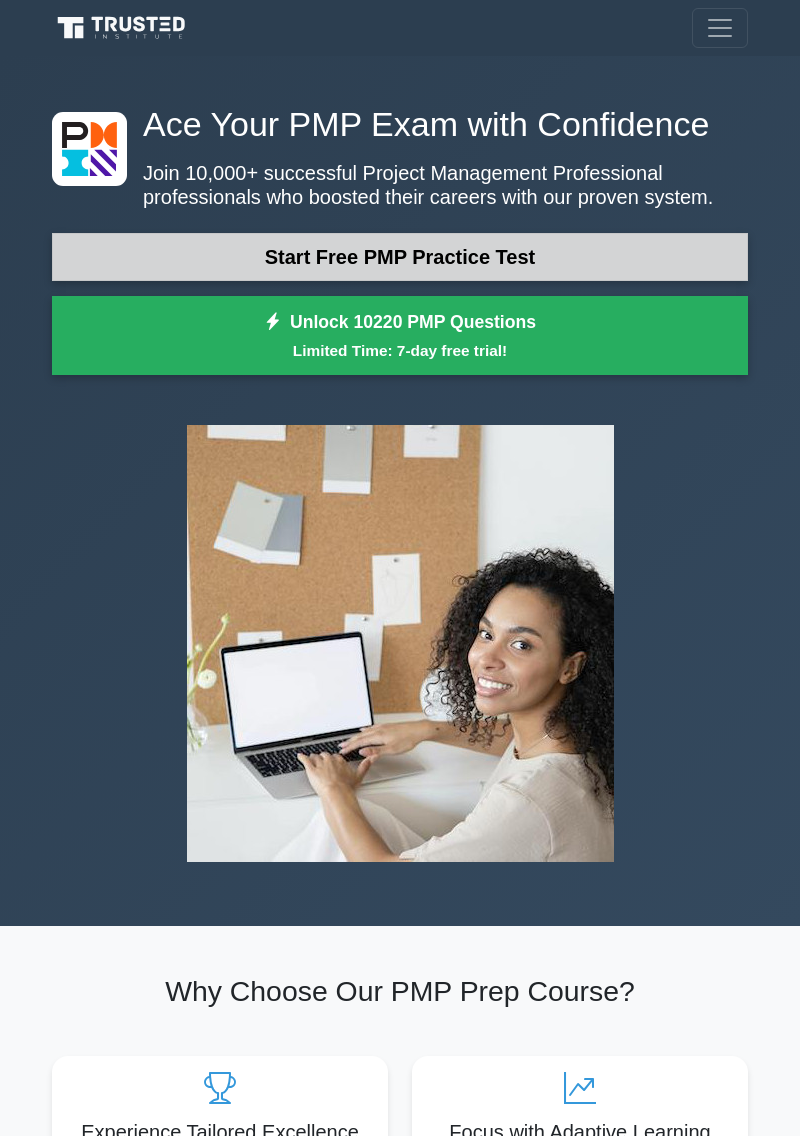 click on "Start Free PMP Practice Test" at bounding box center [400, 257] 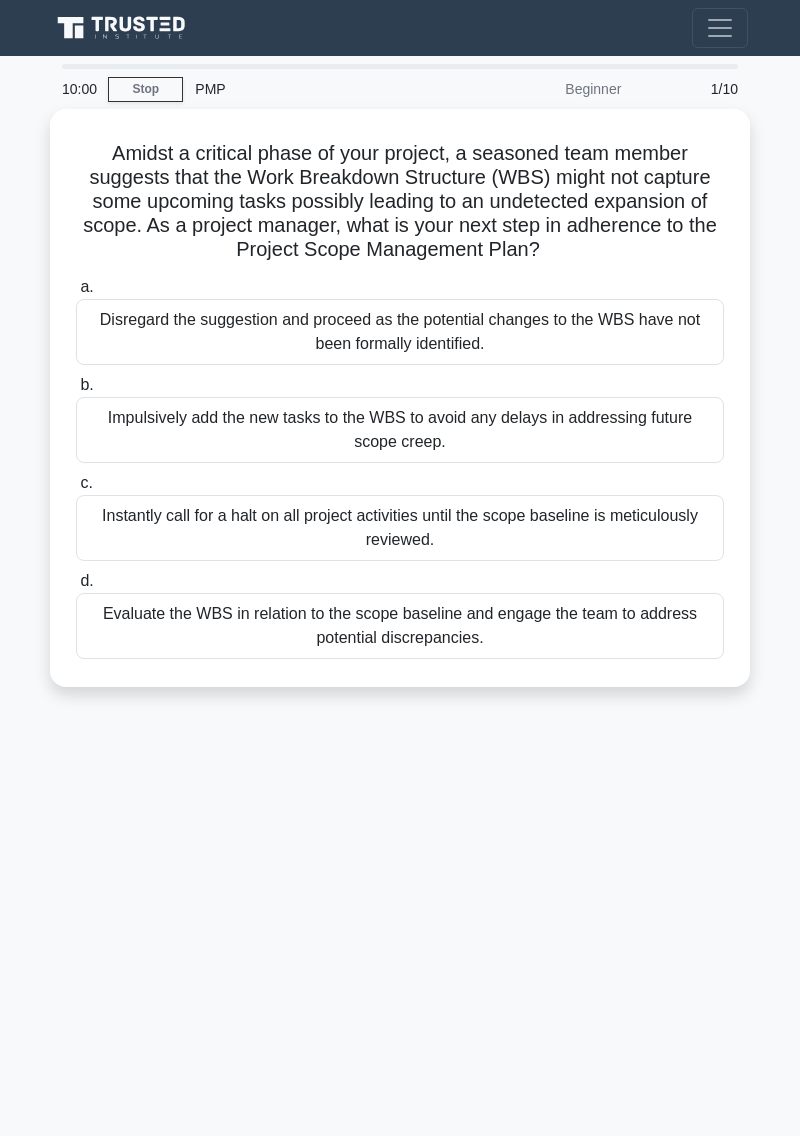 scroll, scrollTop: 0, scrollLeft: 0, axis: both 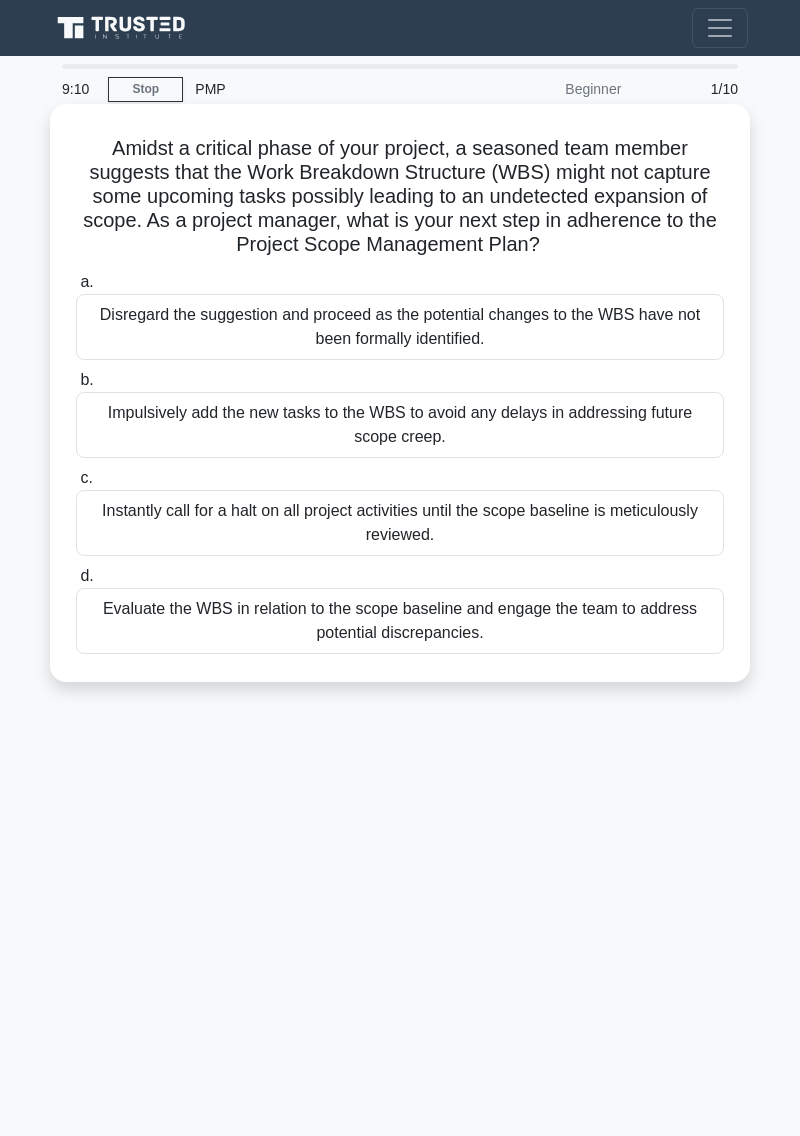 click on "Evaluate the WBS in relation to the scope baseline and engage the team to address potential discrepancies." at bounding box center (400, 621) 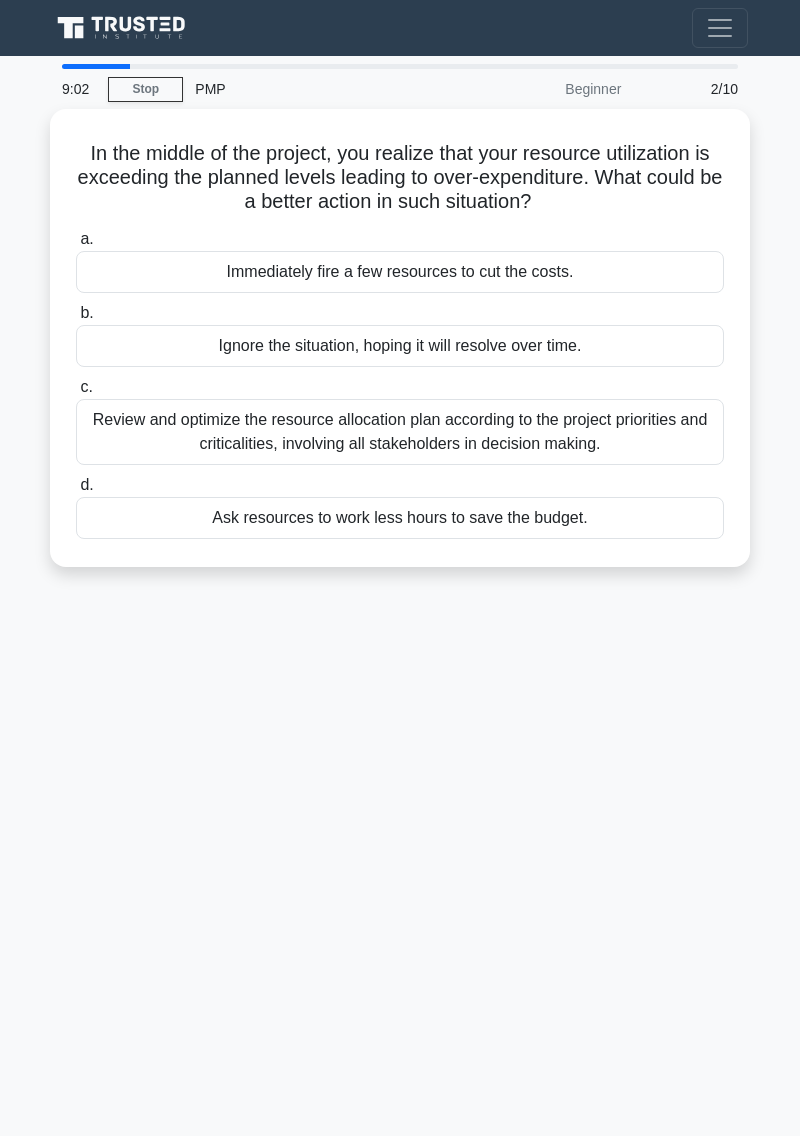 click on "9:02
Stop
PMP
Beginner
2/10
In the middle of the project, you realize that your resource utilization is exceeding the planned levels leading to over-expenditure. What could be a better action in such situation?
.spinner_0XTQ{transform-origin:center;animation:spinner_y6GP .75s linear infinite}@keyframes spinner_y6GP{100%{transform:rotate(360deg)}}
a.
b. c. d." at bounding box center [400, 564] 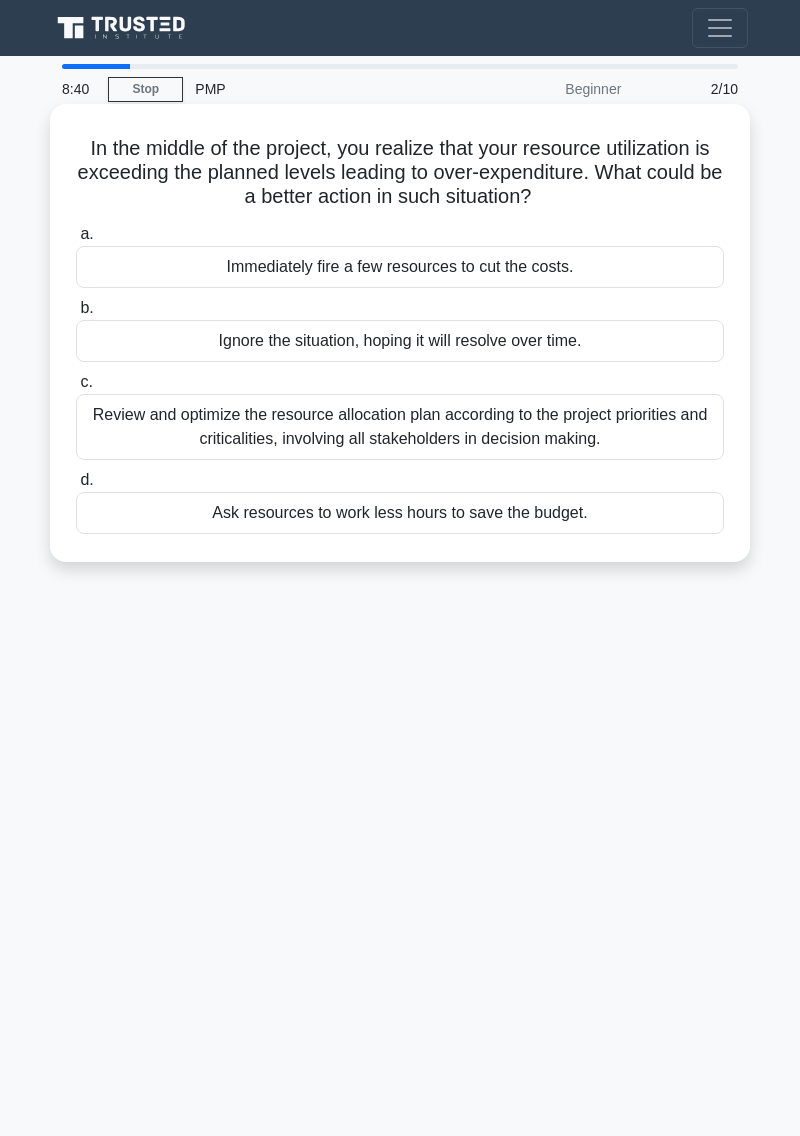 click on "Review and optimize the resource allocation plan according to the project priorities and criticalities, involving all stakeholders in decision making." at bounding box center [400, 427] 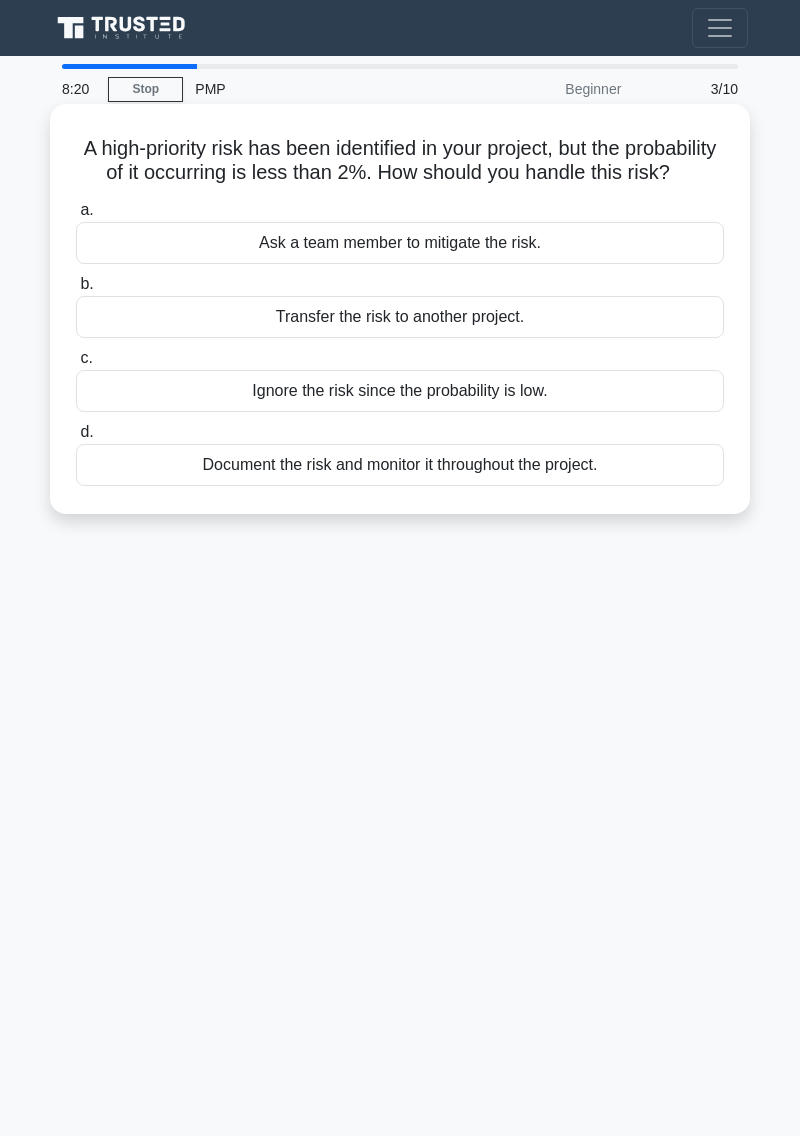click on "Document the risk and monitor it throughout the project." at bounding box center (400, 465) 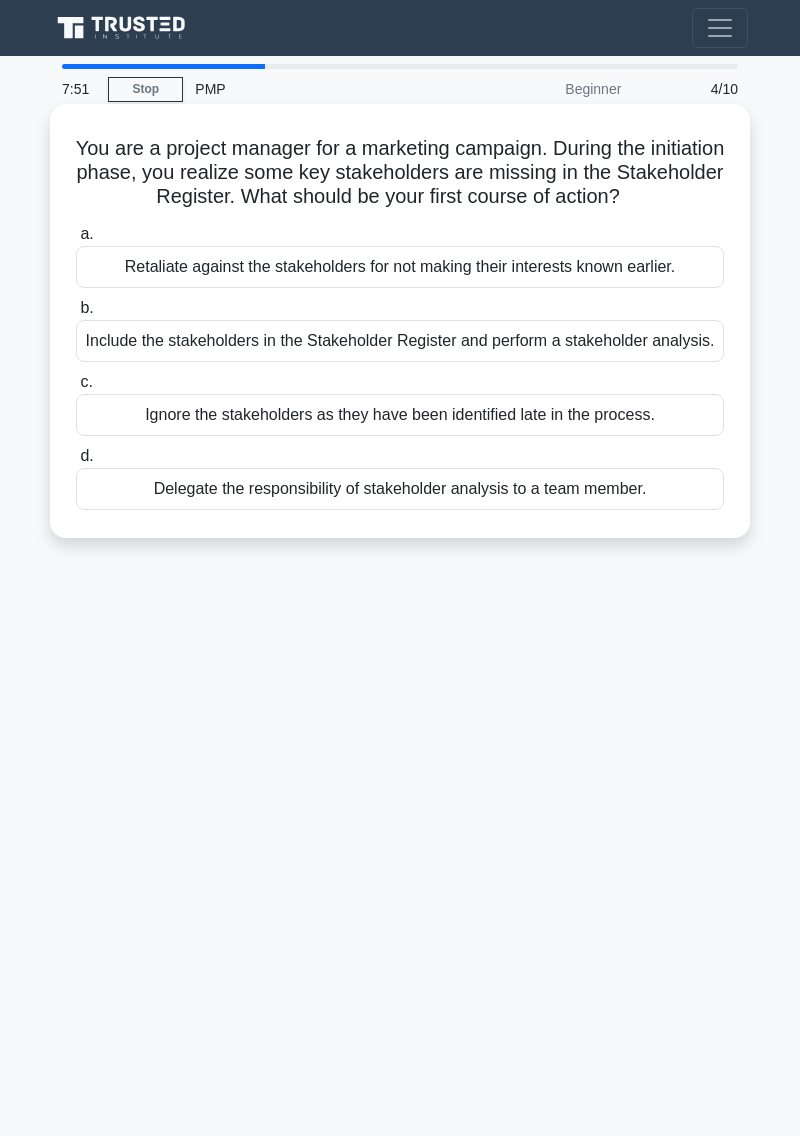 click on "Include the stakeholders in the Stakeholder Register and perform a stakeholder analysis." at bounding box center (400, 341) 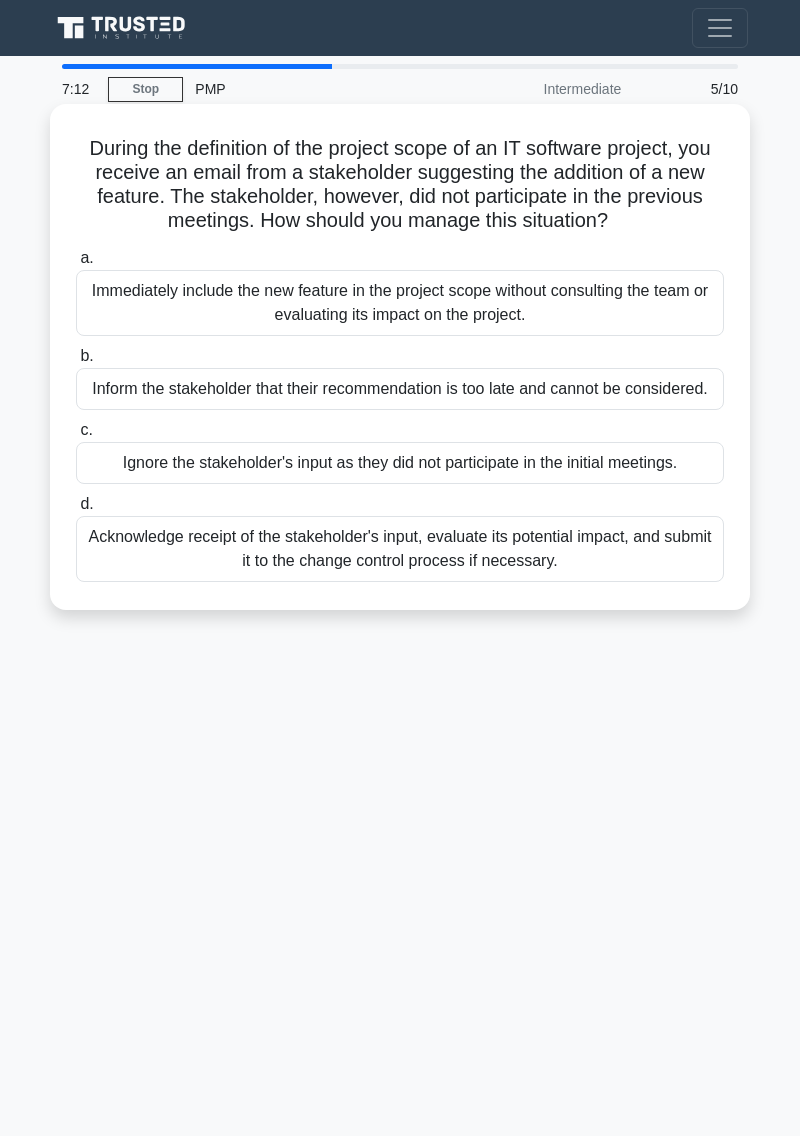 click on "Acknowledge receipt of the stakeholder's input, evaluate its potential impact, and submit it to the change control process if necessary." at bounding box center (400, 549) 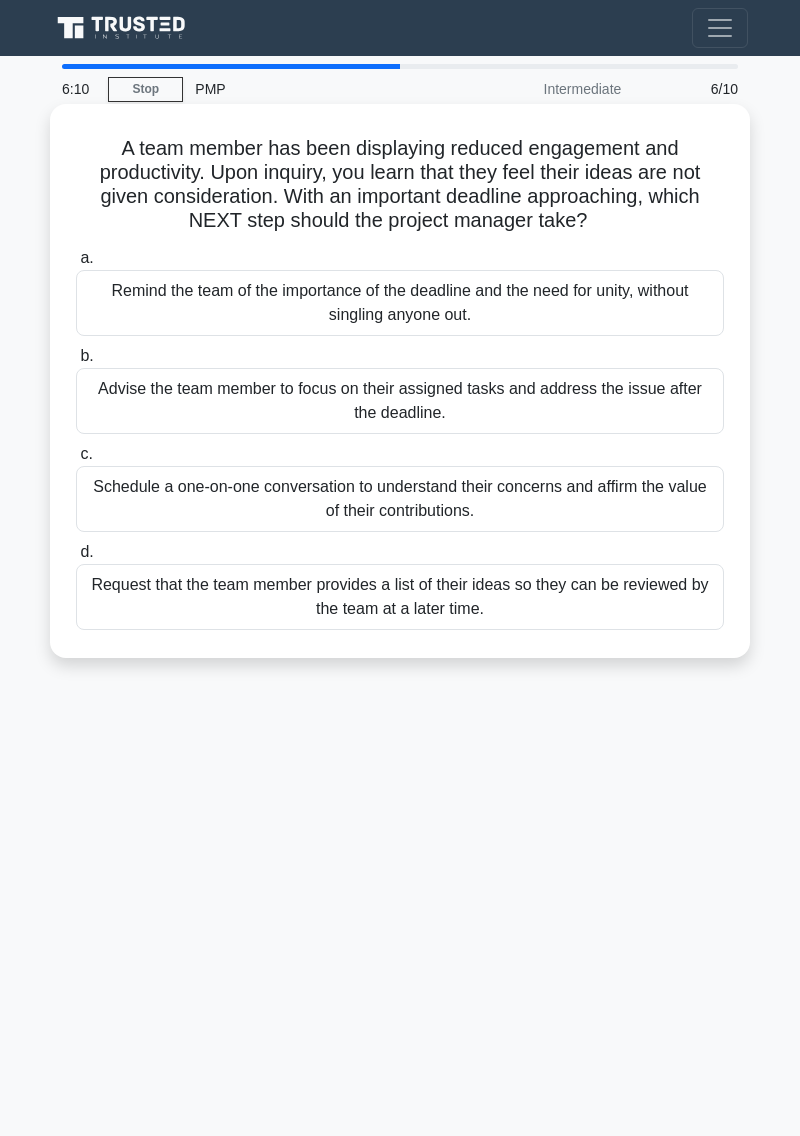 click on "Schedule a one-on-one conversation to understand their concerns and affirm the value of their contributions." at bounding box center (400, 499) 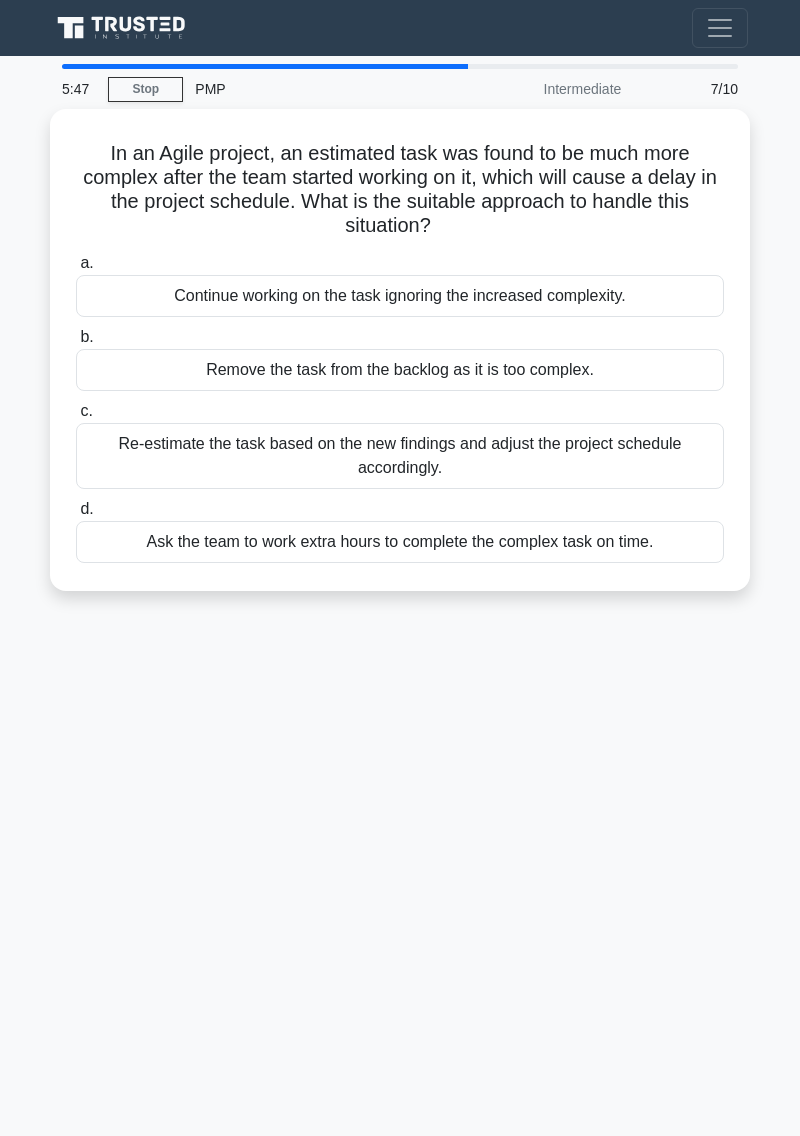 click on "5:47
Stop
PMP
Intermediate
7/10
In an Agile project, an estimated task was found to be much more complex after the team started working on it, which will cause a delay in the project schedule. What is the suitable approach to handle this situation?
.spinner_0XTQ{transform-origin:center;animation:spinner_y6GP .75s linear infinite}@keyframes spinner_y6GP{100%{transform:rotate(360deg)}}
a.
b. c." at bounding box center [400, 564] 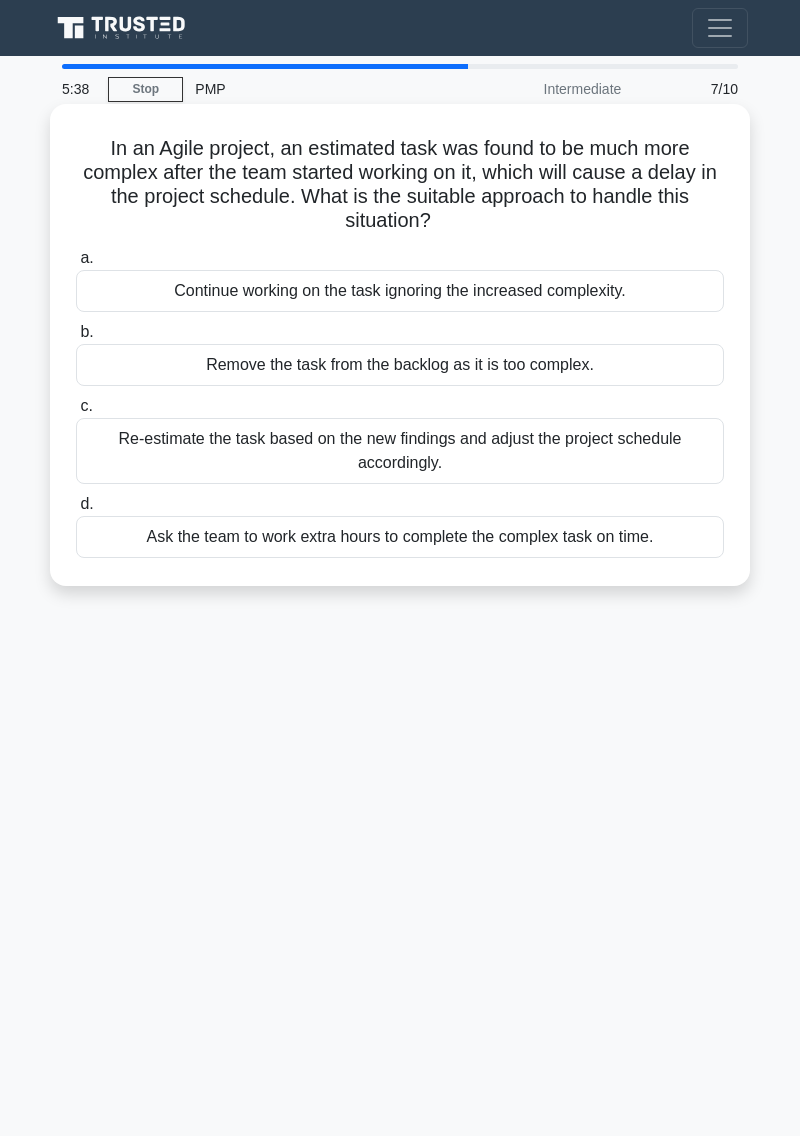 click on "Re-estimate the task based on the new findings and adjust the project schedule accordingly." at bounding box center (400, 451) 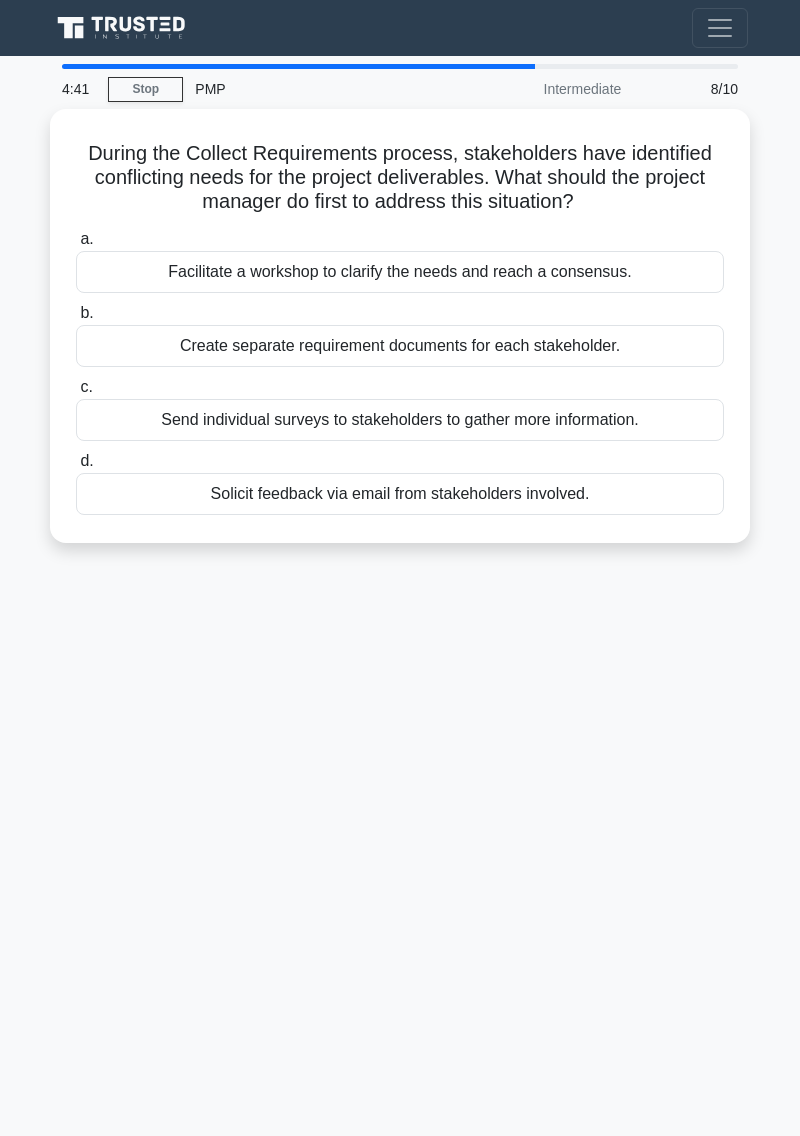 scroll, scrollTop: 12, scrollLeft: 0, axis: vertical 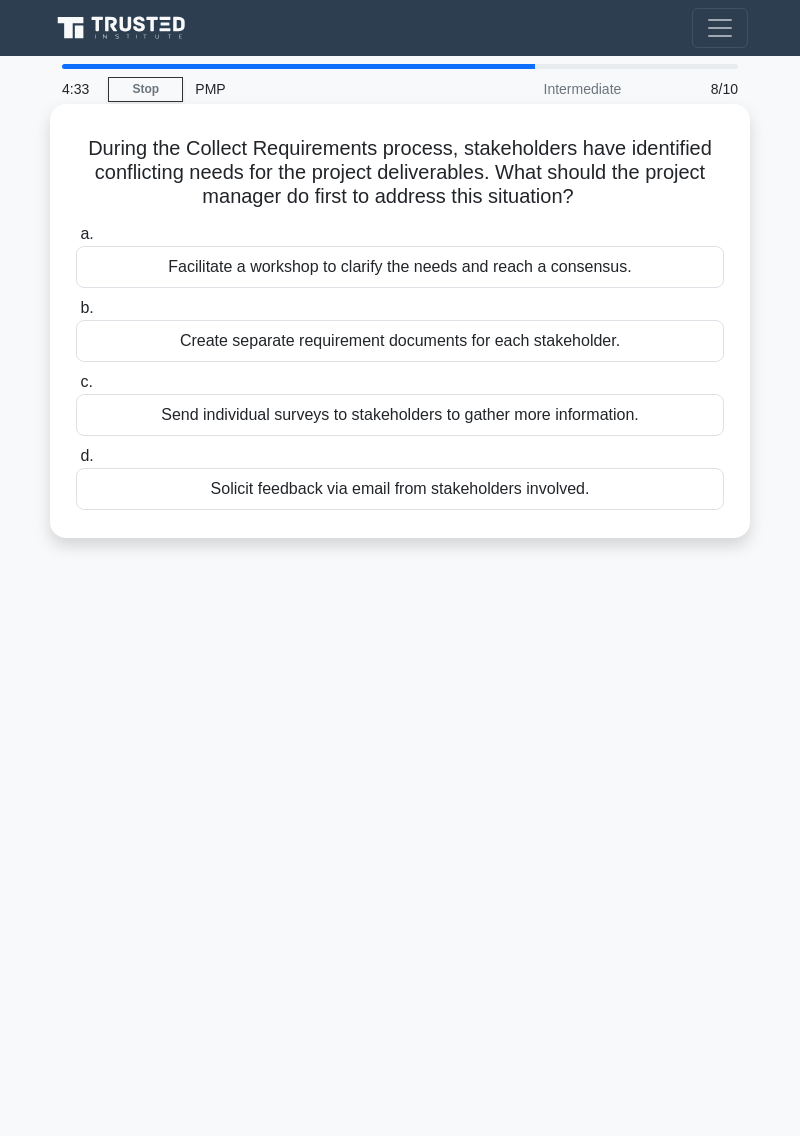 click on "Facilitate a workshop to clarify the needs and reach a consensus." at bounding box center (400, 267) 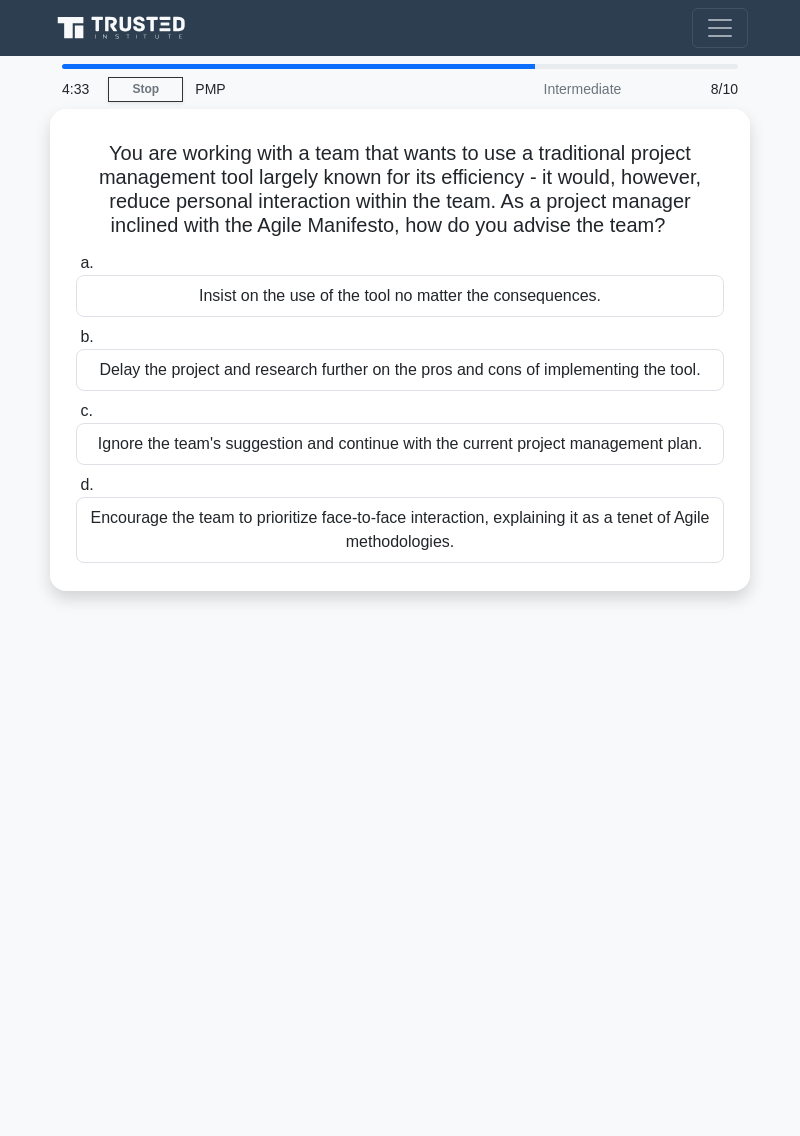 scroll, scrollTop: 0, scrollLeft: 0, axis: both 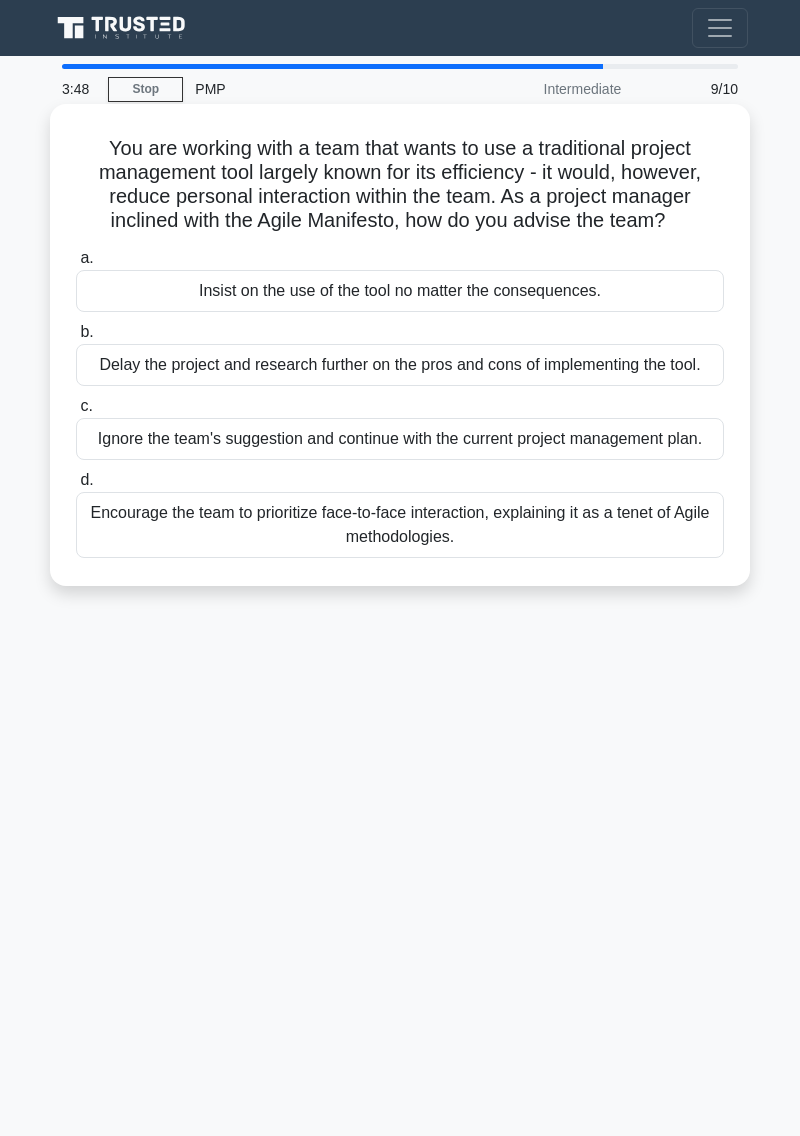 click on "Encourage the team to prioritize face-to-face interaction, explaining it as a tenet of Agile methodologies." at bounding box center [400, 525] 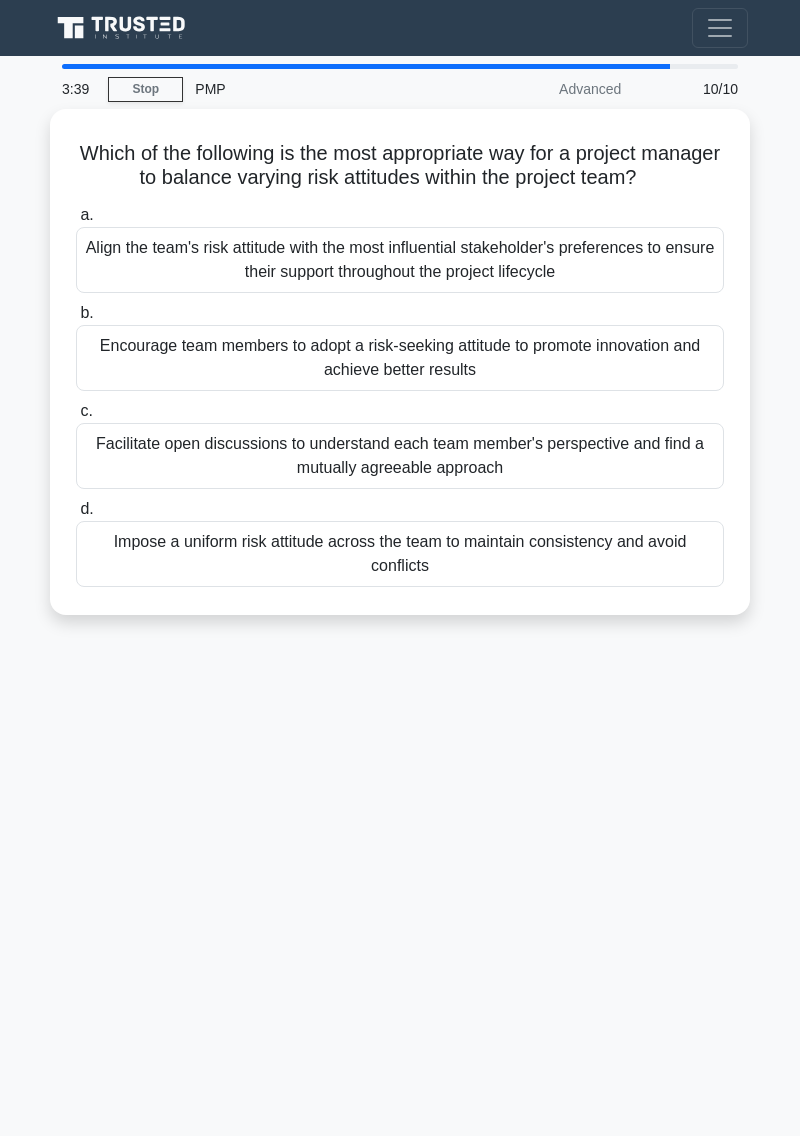 click on "3:39
Stop
PMP
Advanced
10/10
Which of the following is the most appropriate way for a project manager to balance varying risk attitudes within the project team?
.spinner_0XTQ{transform-origin:center;animation:spinner_y6GP .75s linear infinite}@keyframes spinner_y6GP{100%{transform:rotate(360deg)}}
a.
b. c. d." at bounding box center [400, 564] 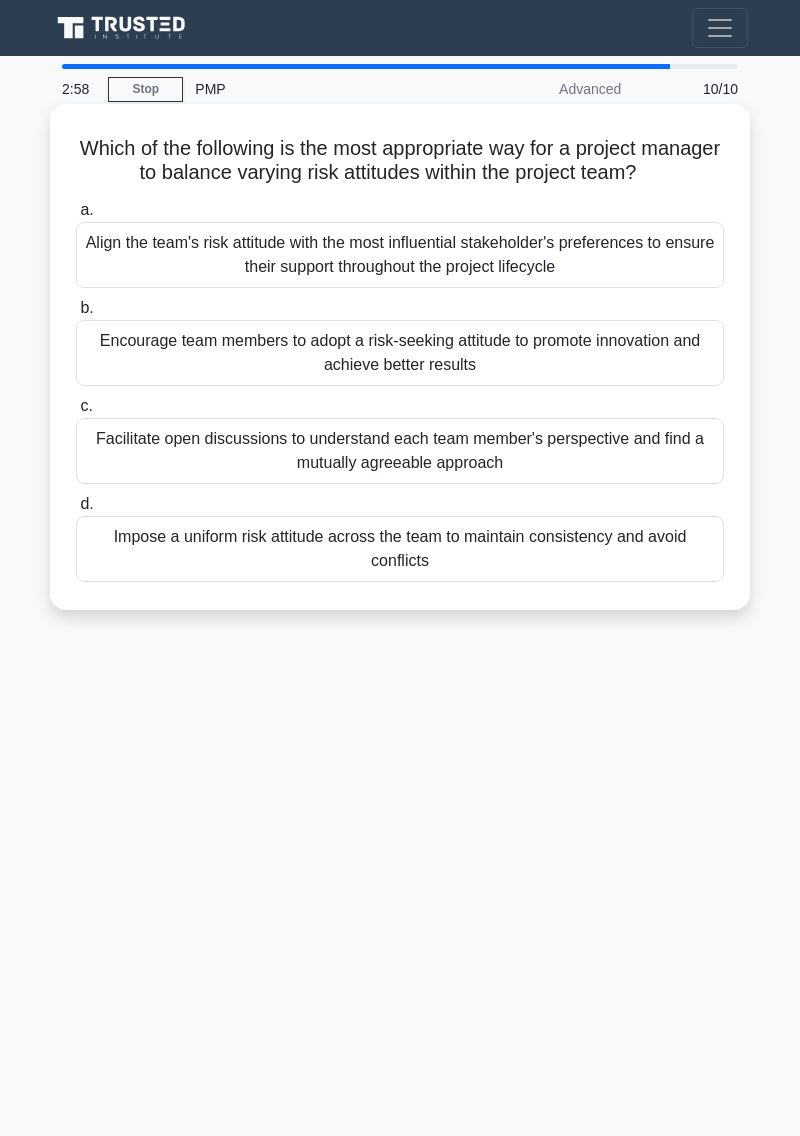 click on "Facilitate open discussions to understand each team member's perspective and find a mutually agreeable approach" at bounding box center [400, 451] 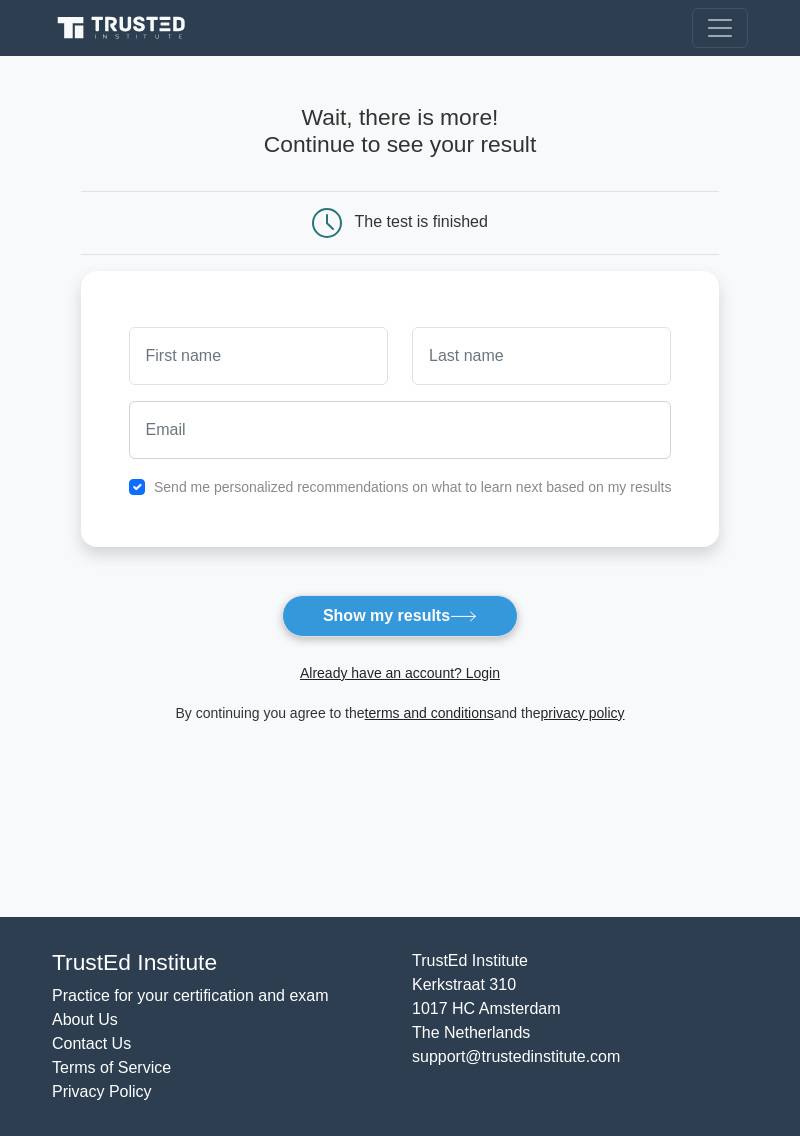 scroll, scrollTop: 0, scrollLeft: 0, axis: both 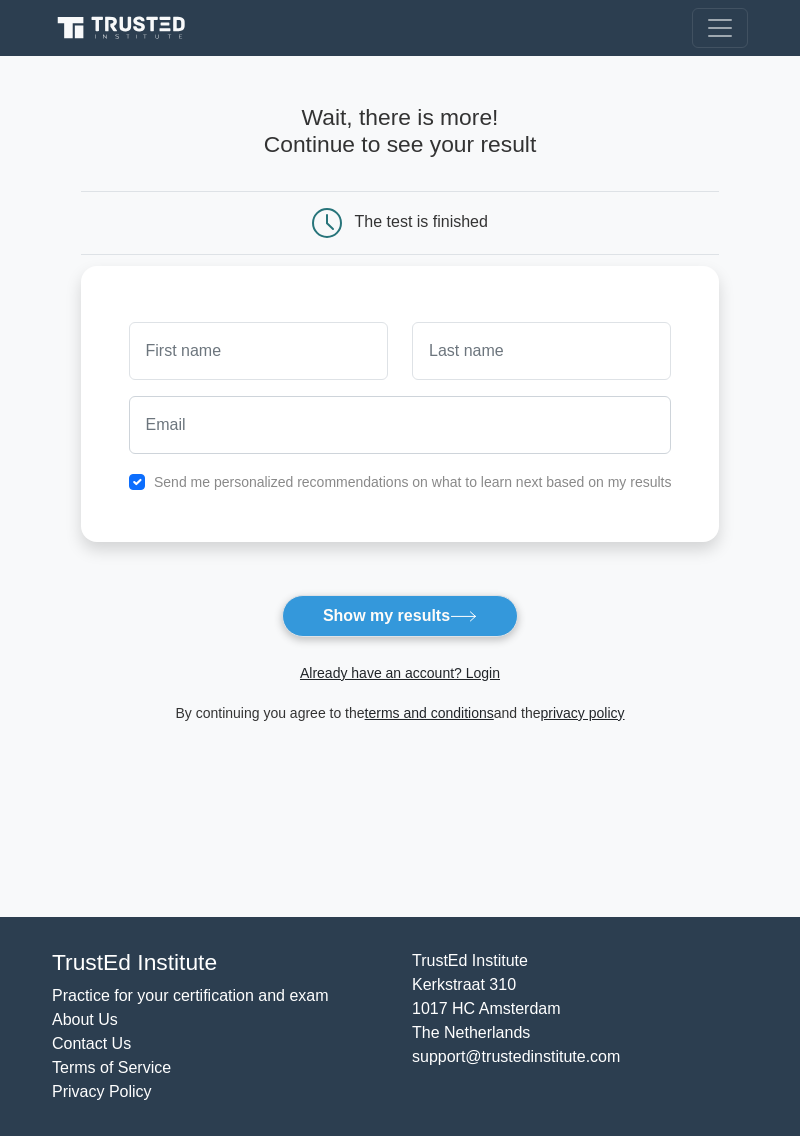 click at bounding box center [258, 351] 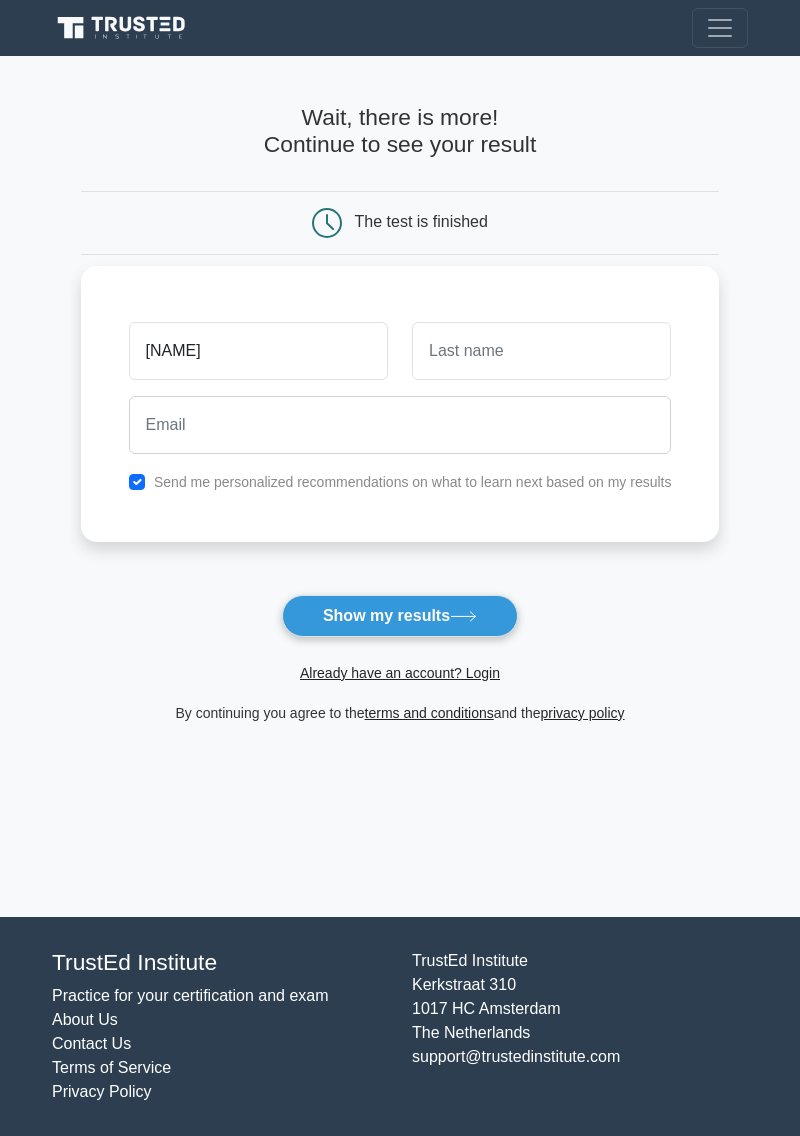 type on "[FIRST]" 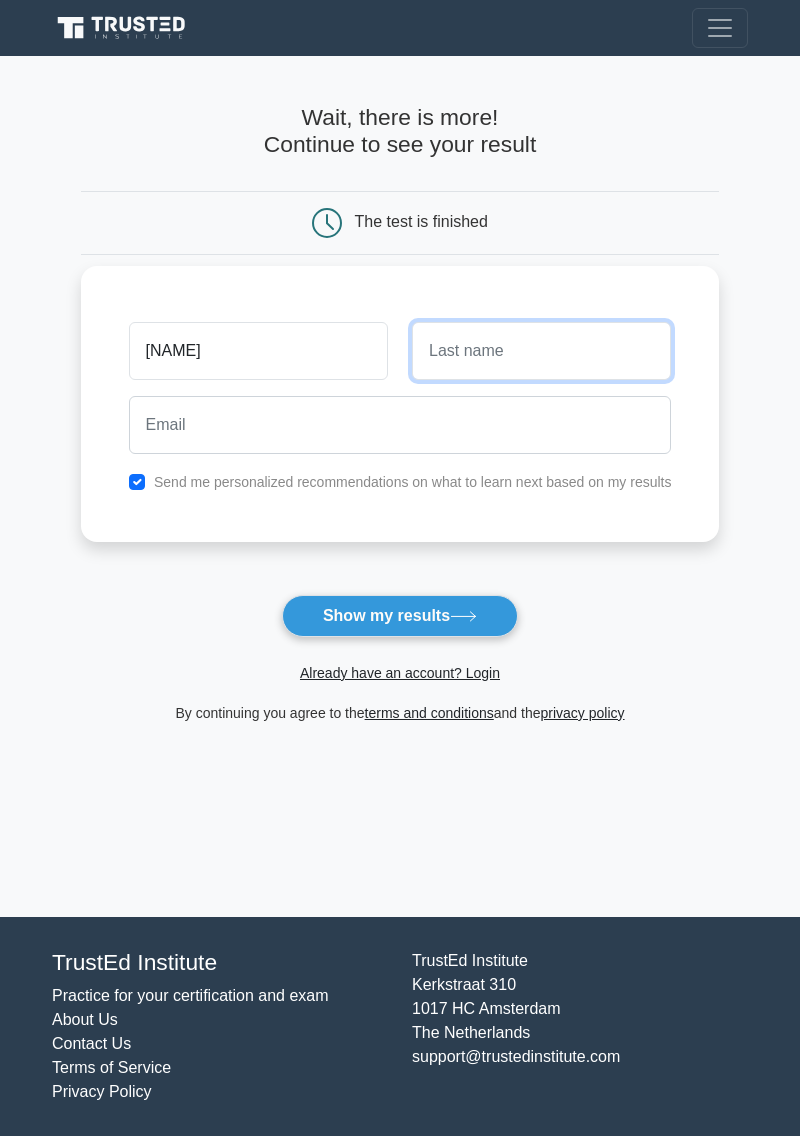 click at bounding box center (541, 351) 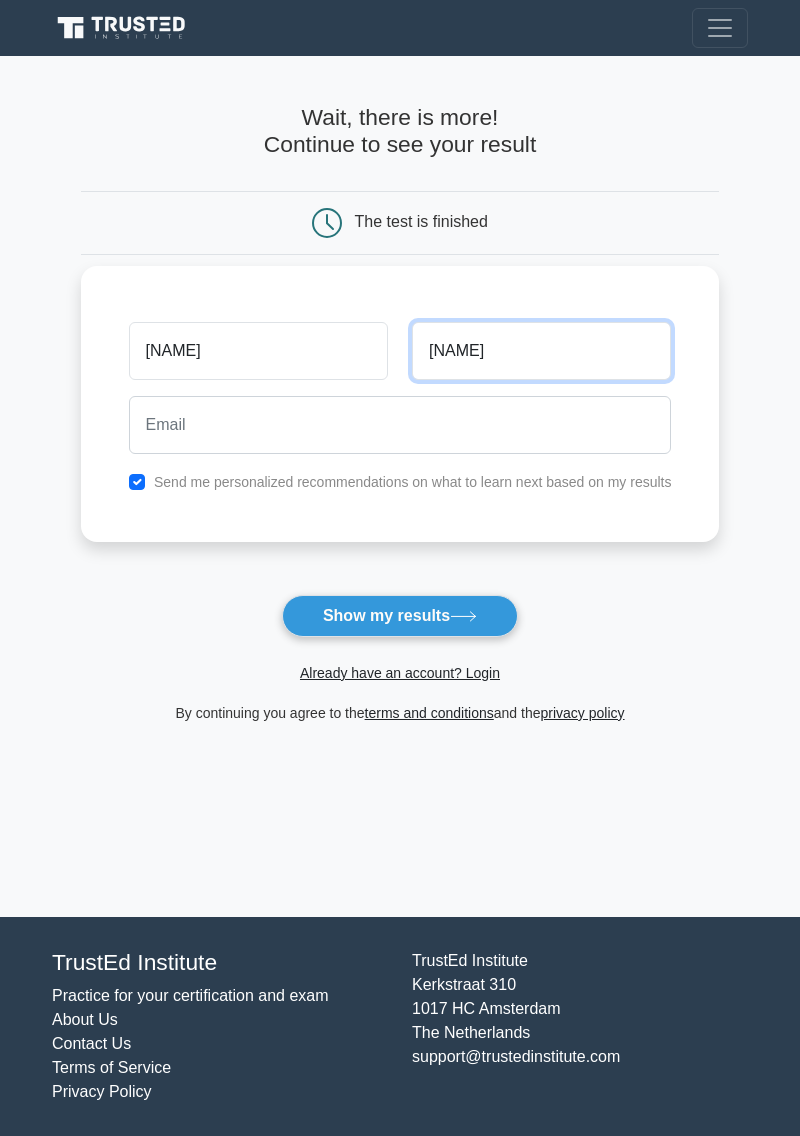 type on "[LAST]" 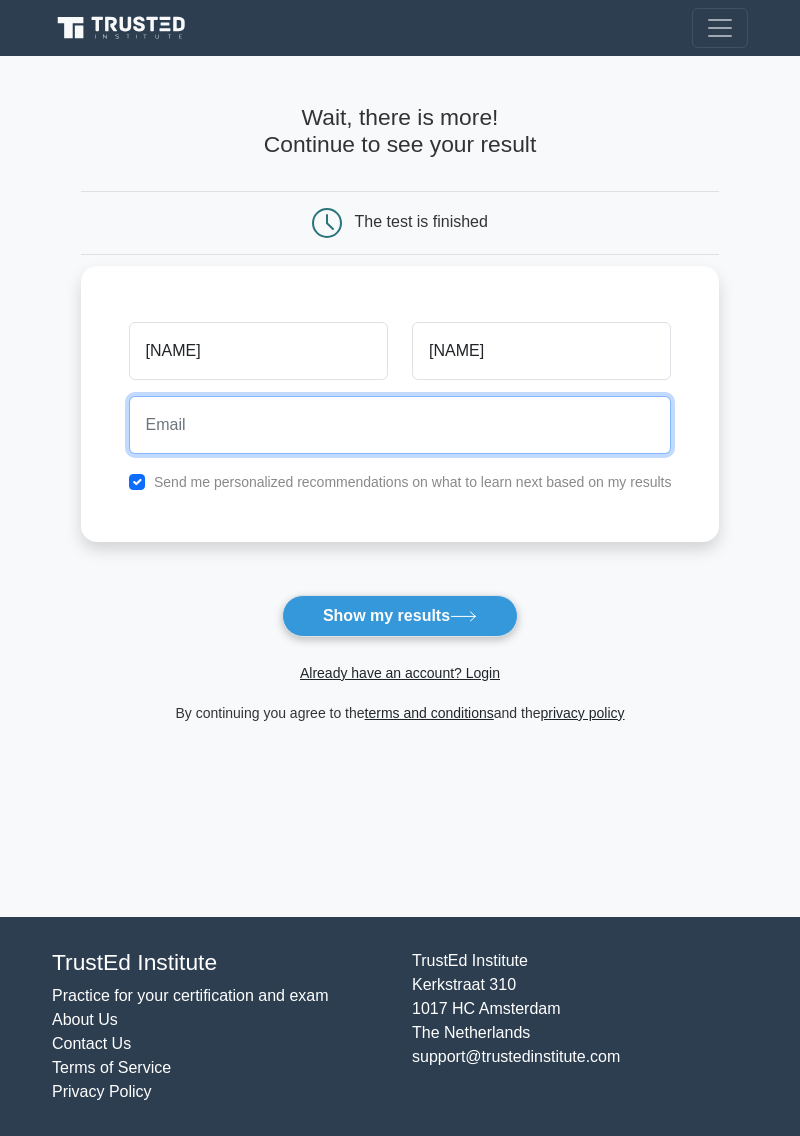 click at bounding box center (400, 425) 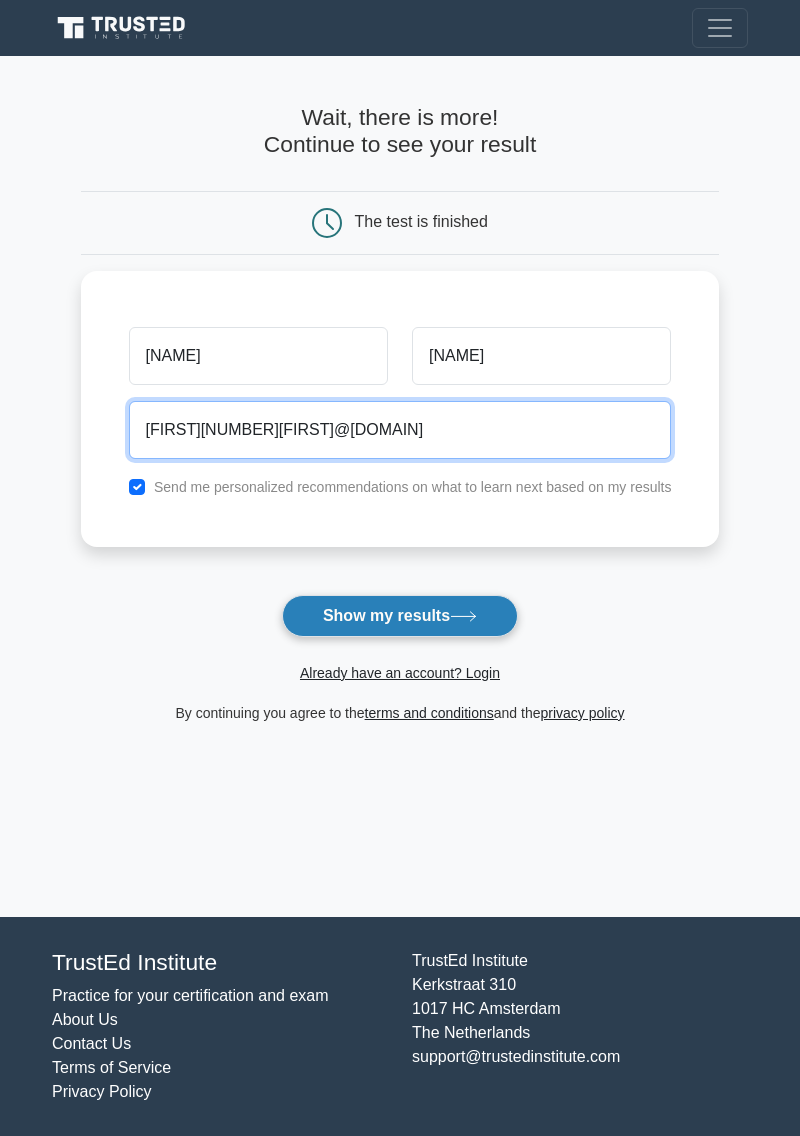 type on "[EMAIL]" 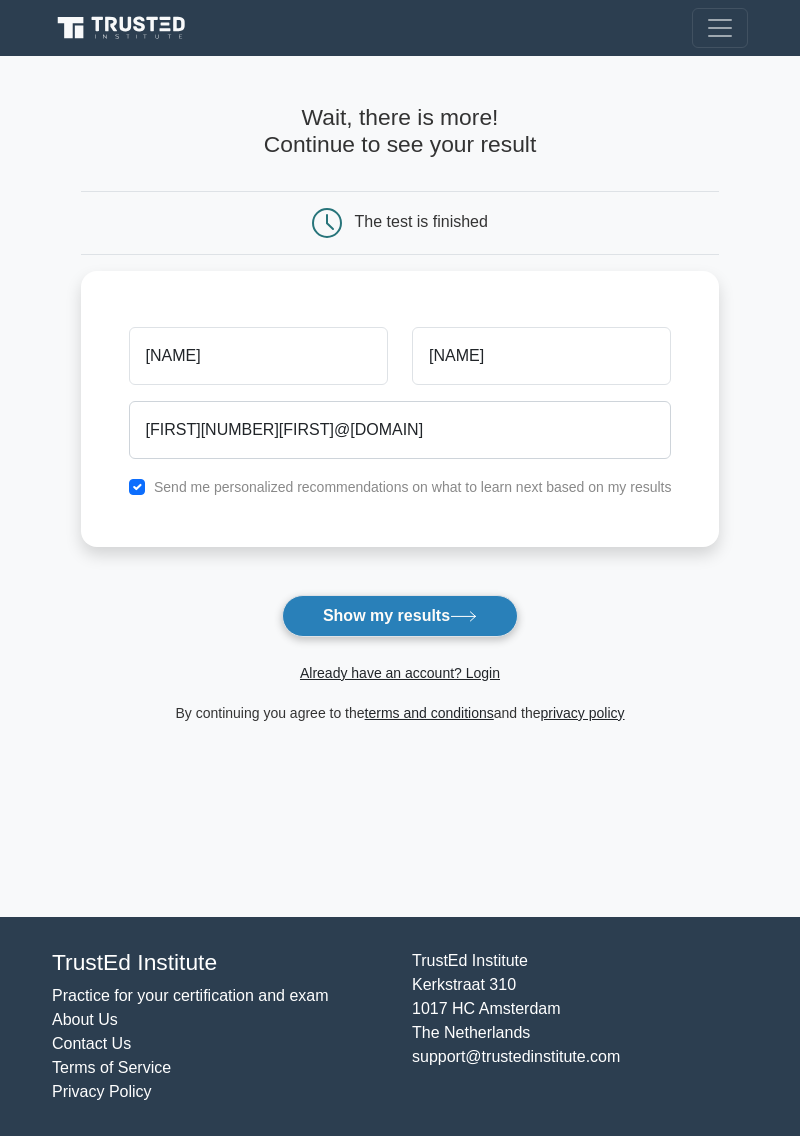click 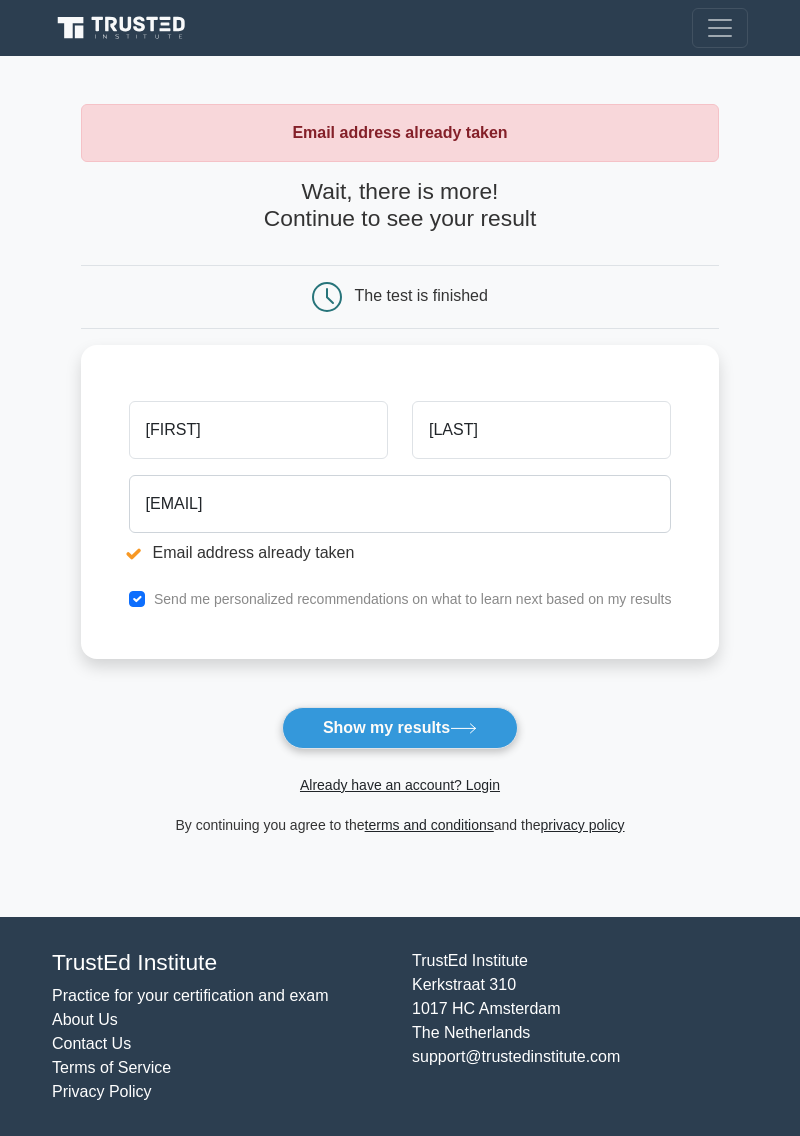 scroll, scrollTop: 0, scrollLeft: 0, axis: both 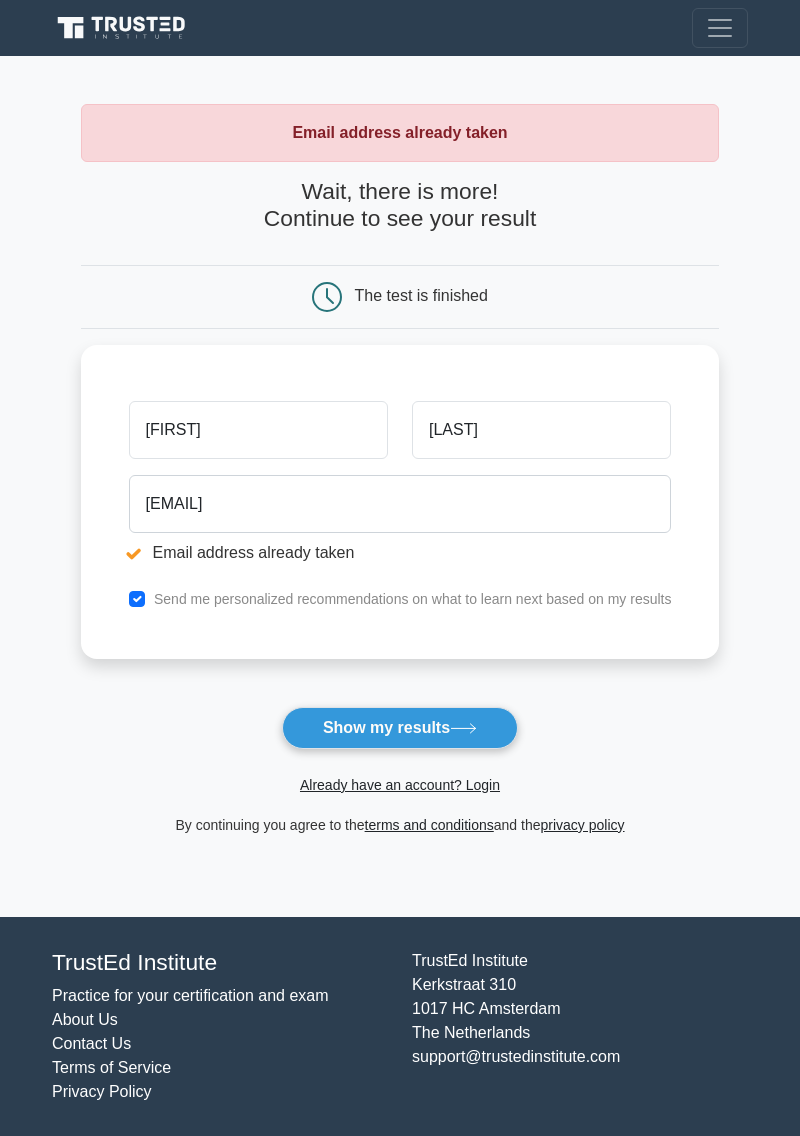 click on "The test is finished" at bounding box center (400, 297) 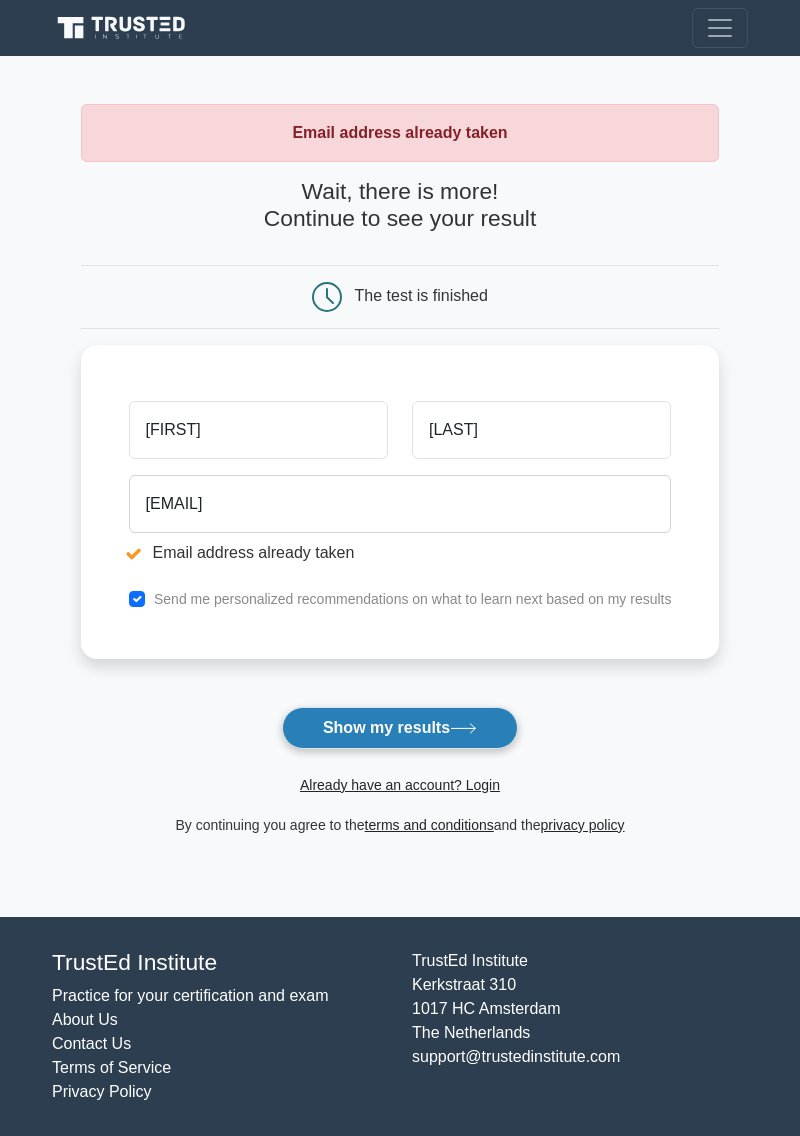 click on "Show my results" at bounding box center [400, 728] 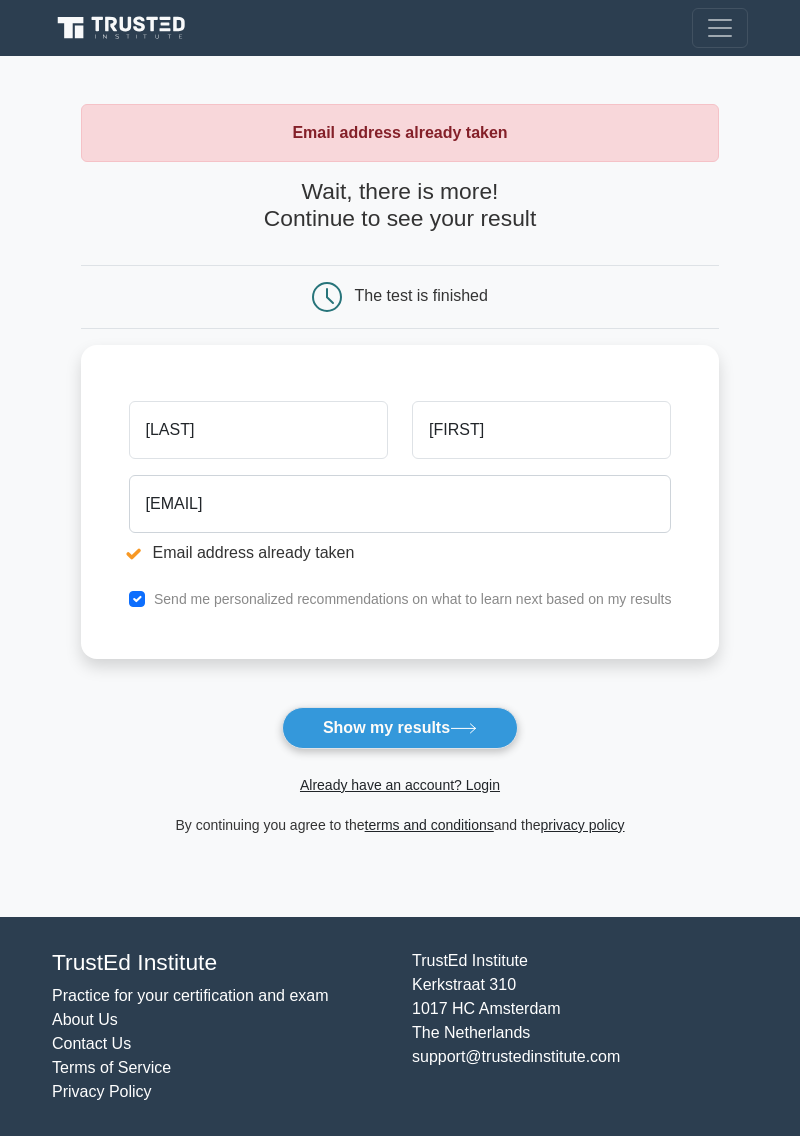 scroll, scrollTop: 0, scrollLeft: 0, axis: both 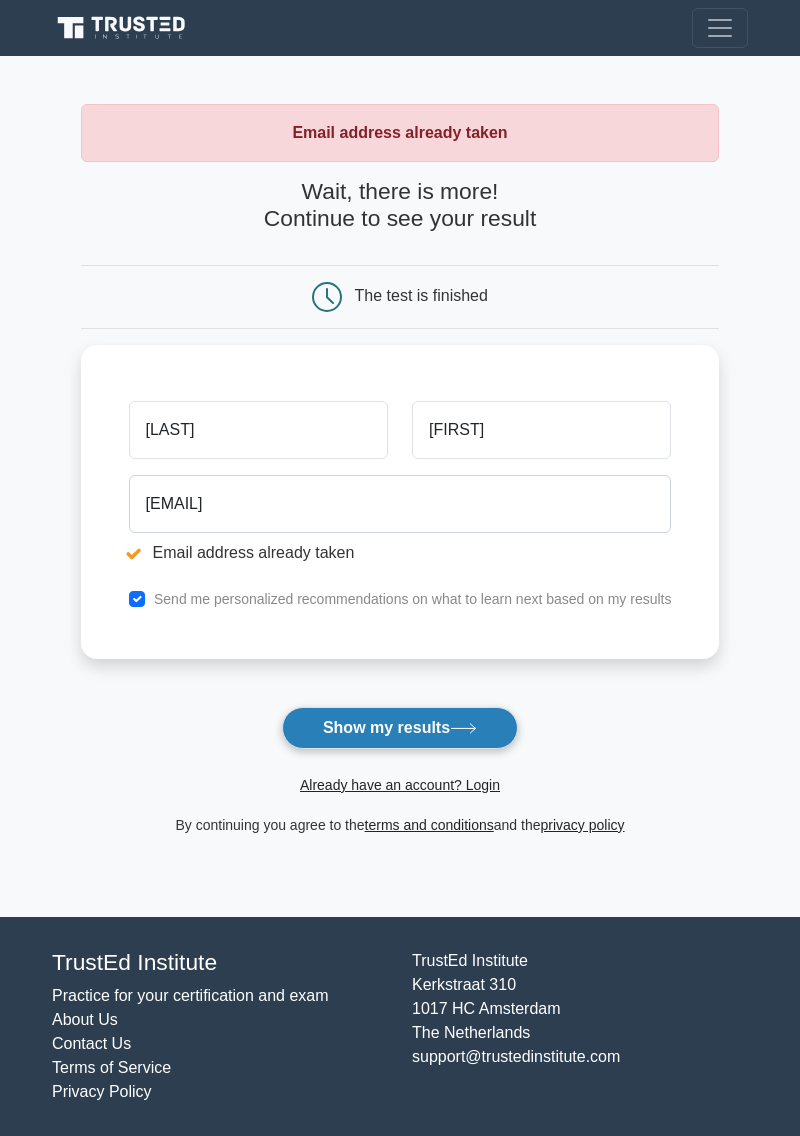 click on "Show my results" at bounding box center [400, 728] 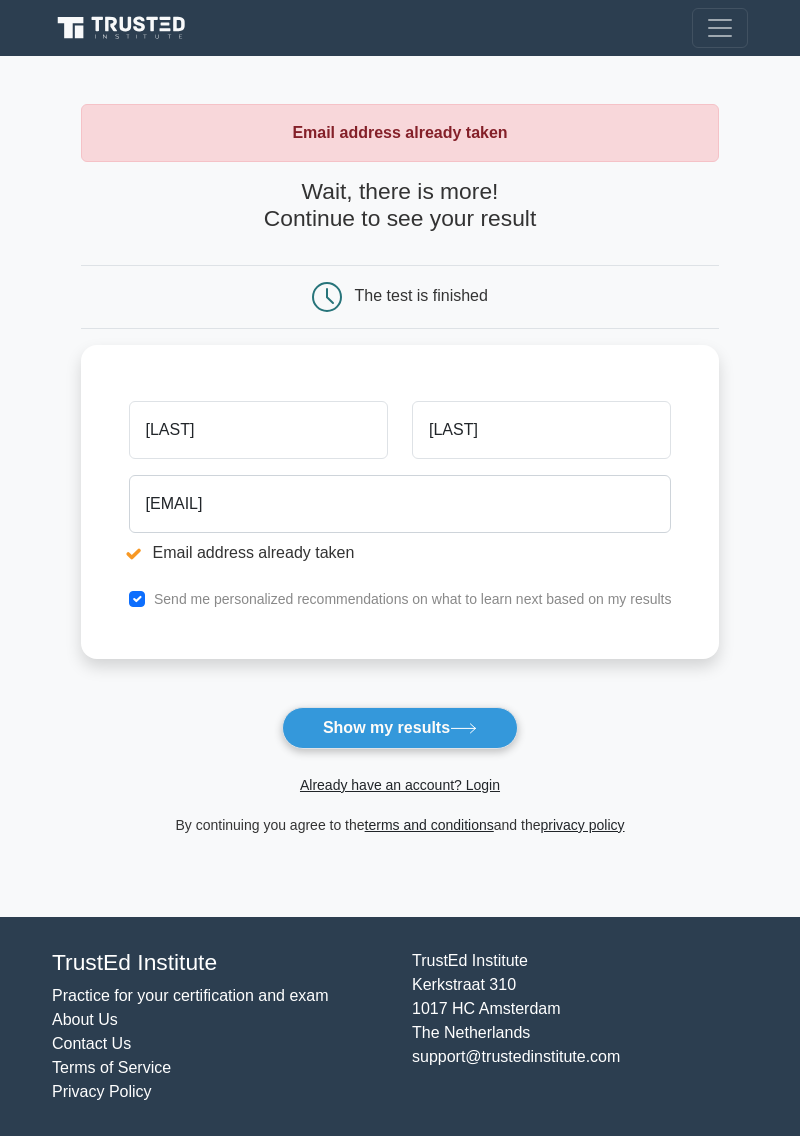 scroll, scrollTop: 0, scrollLeft: 0, axis: both 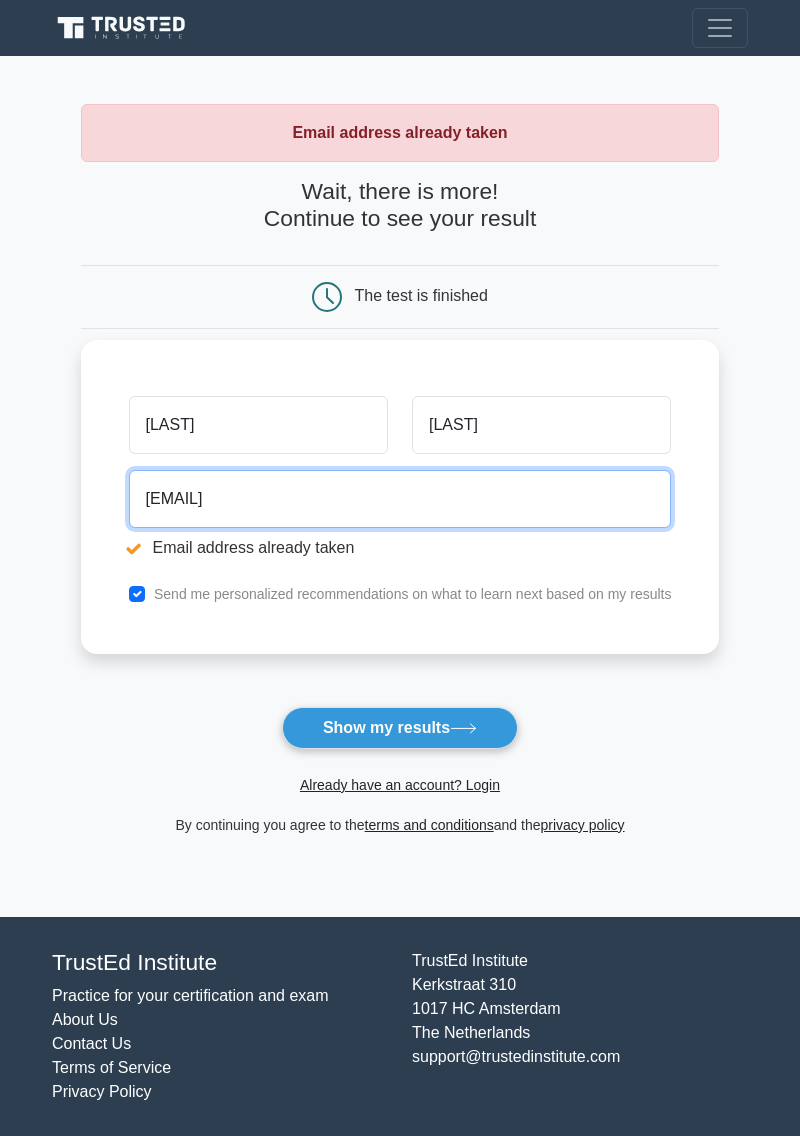 click on "bam13moussa@gmail.com" at bounding box center [400, 499] 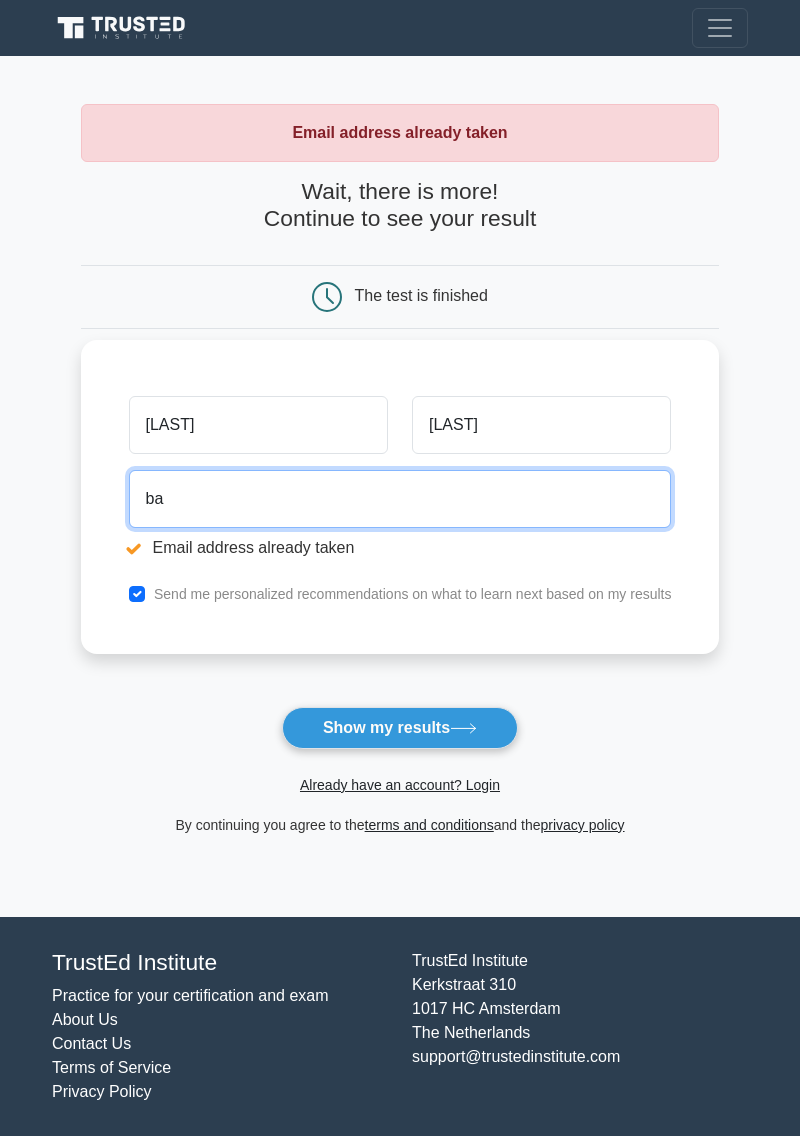 type on "b" 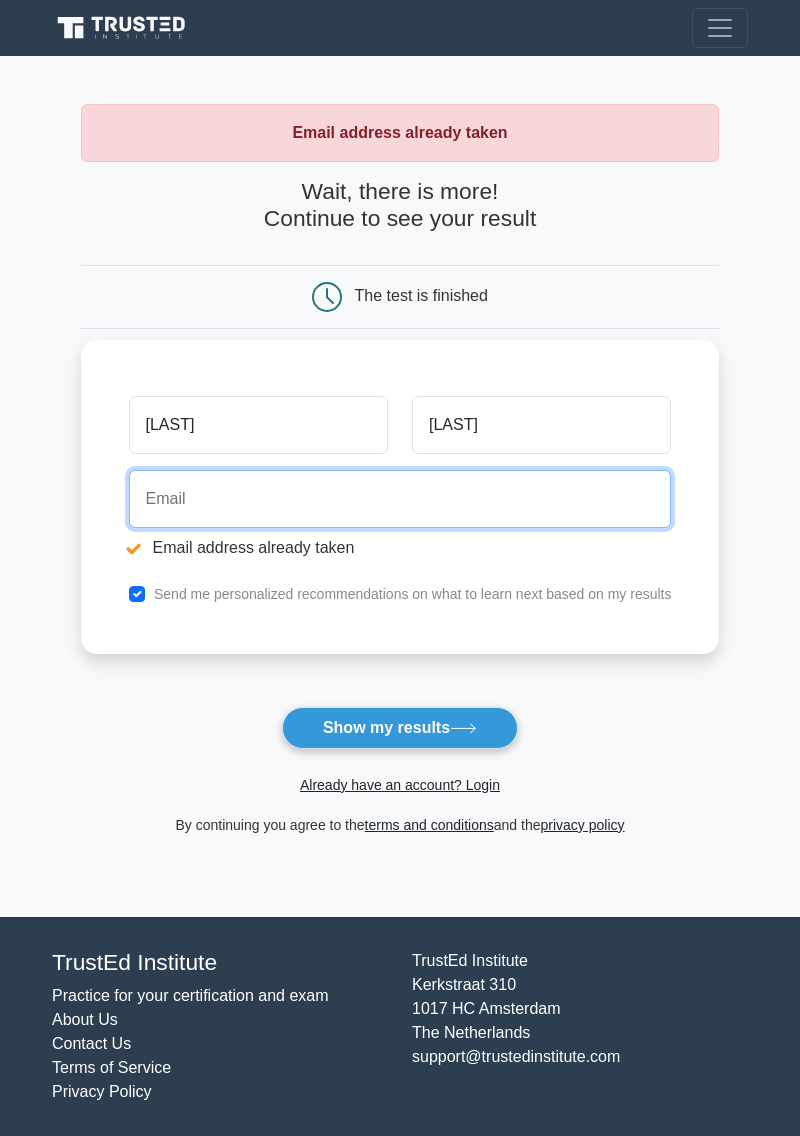 click at bounding box center (400, 499) 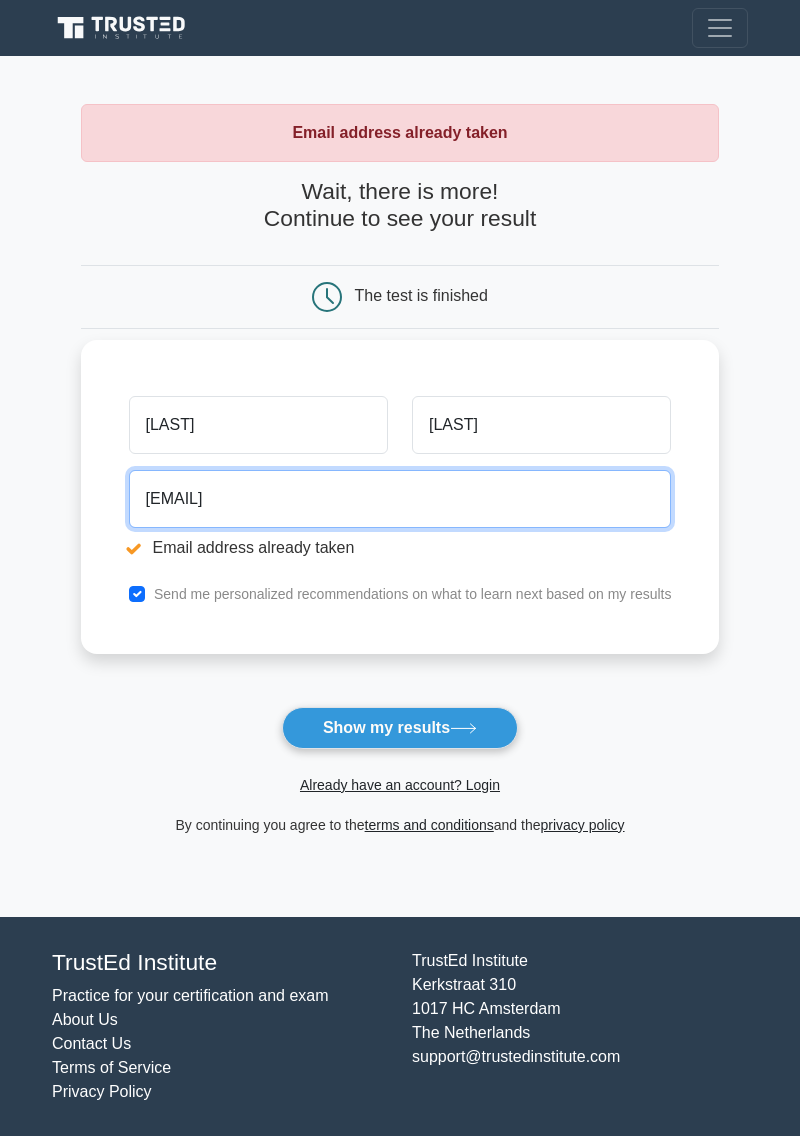 type on "bala.pccet@gmail.com" 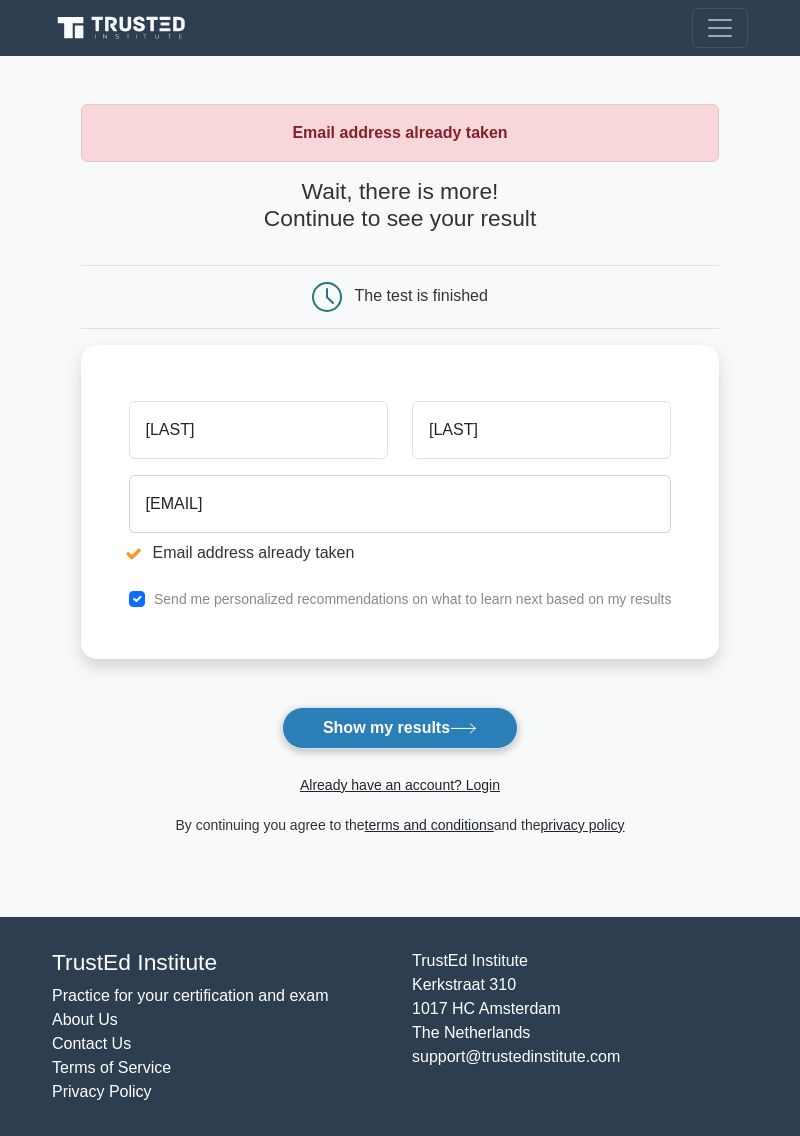 click on "Show my results" at bounding box center (400, 728) 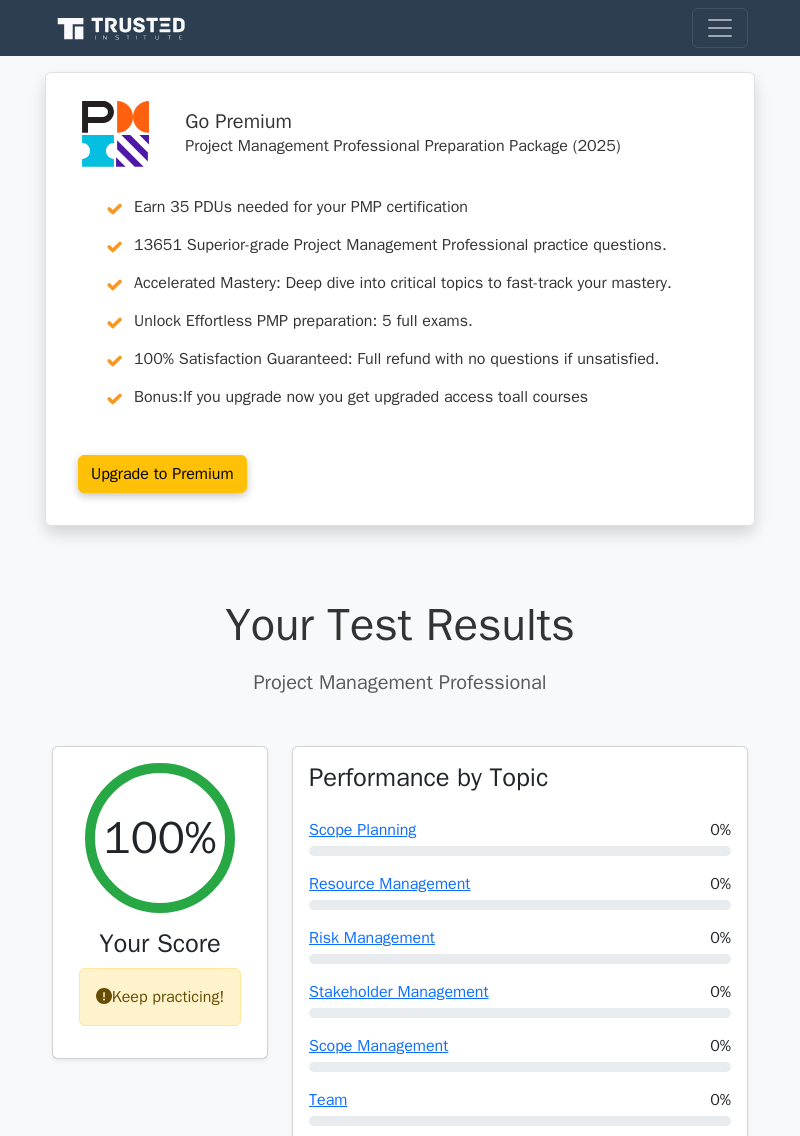 scroll, scrollTop: 0, scrollLeft: 0, axis: both 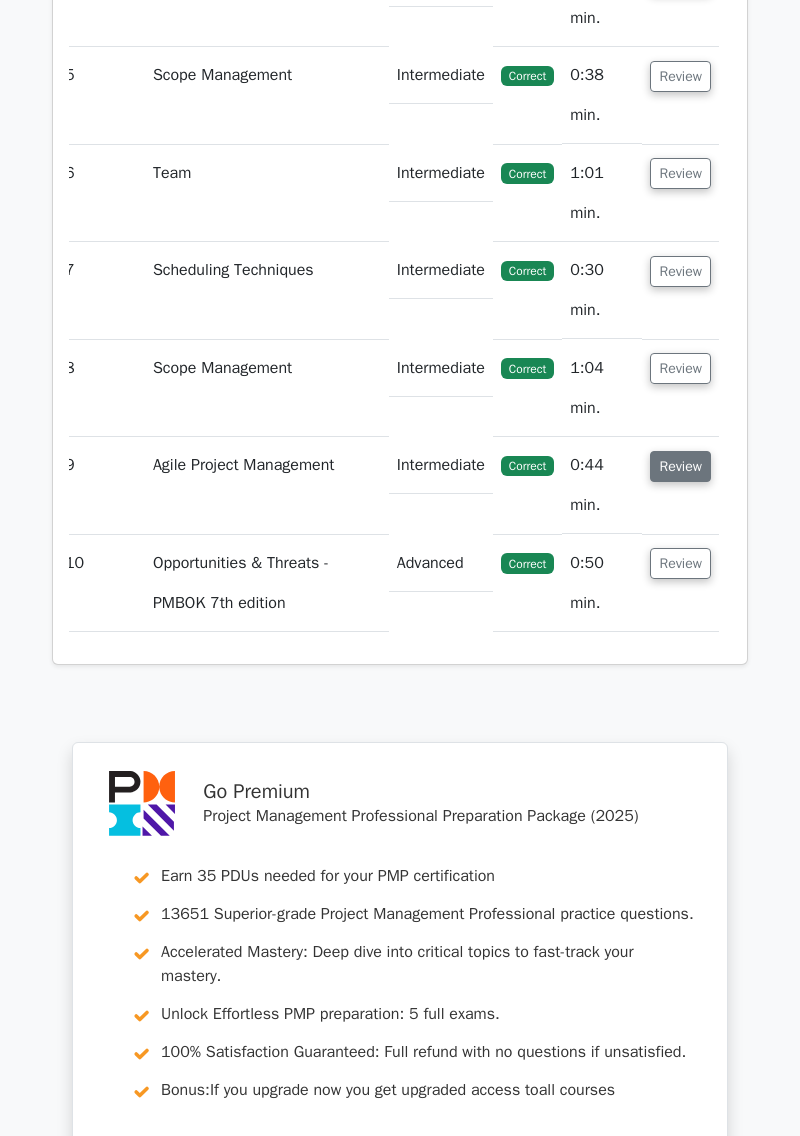 click on "Review" at bounding box center (680, 466) 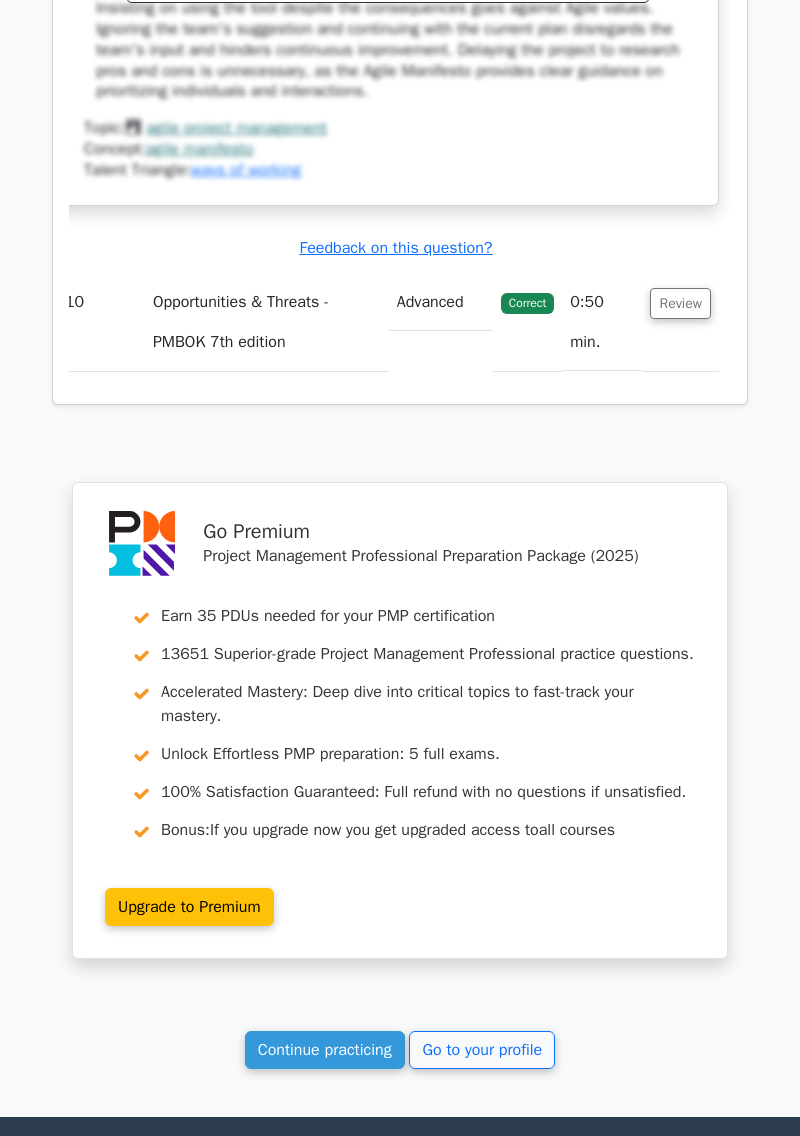 scroll, scrollTop: 4664, scrollLeft: 0, axis: vertical 